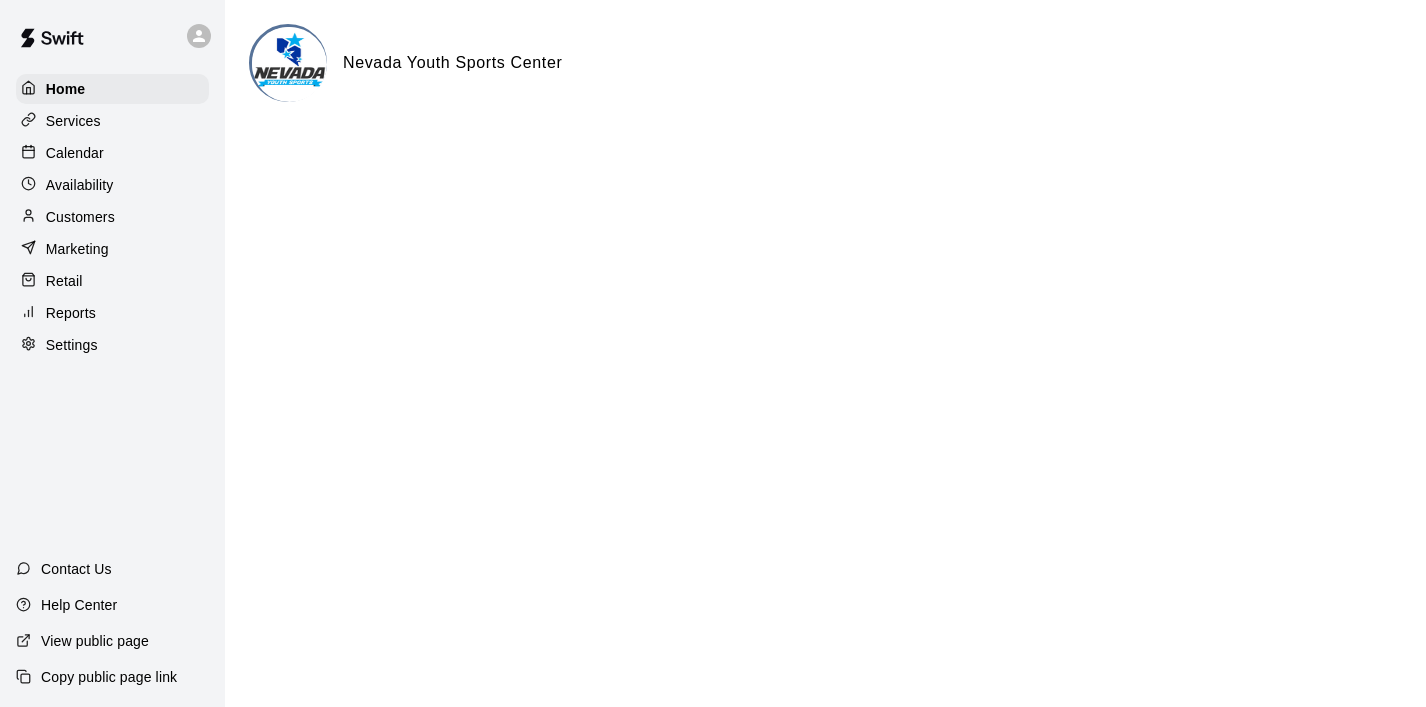 scroll, scrollTop: 0, scrollLeft: 0, axis: both 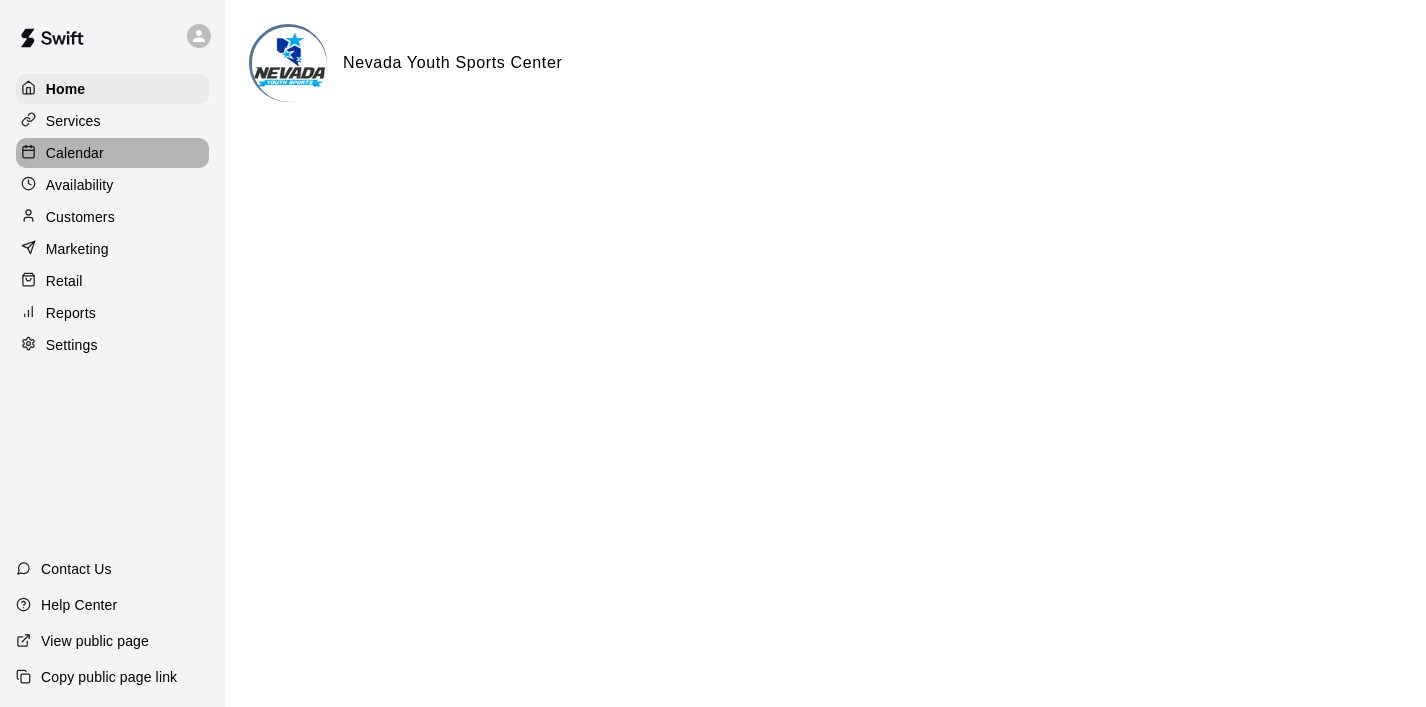 click on "Calendar" at bounding box center (75, 153) 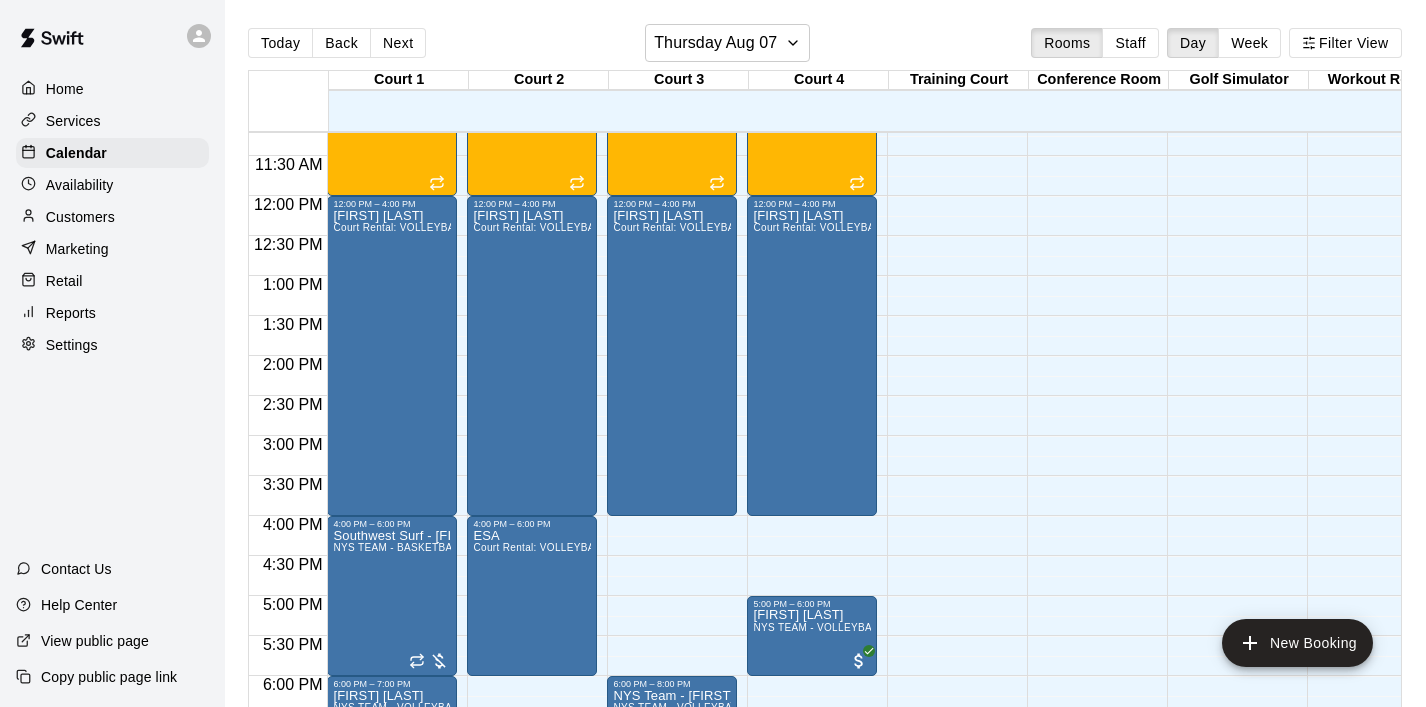 scroll, scrollTop: 970, scrollLeft: 0, axis: vertical 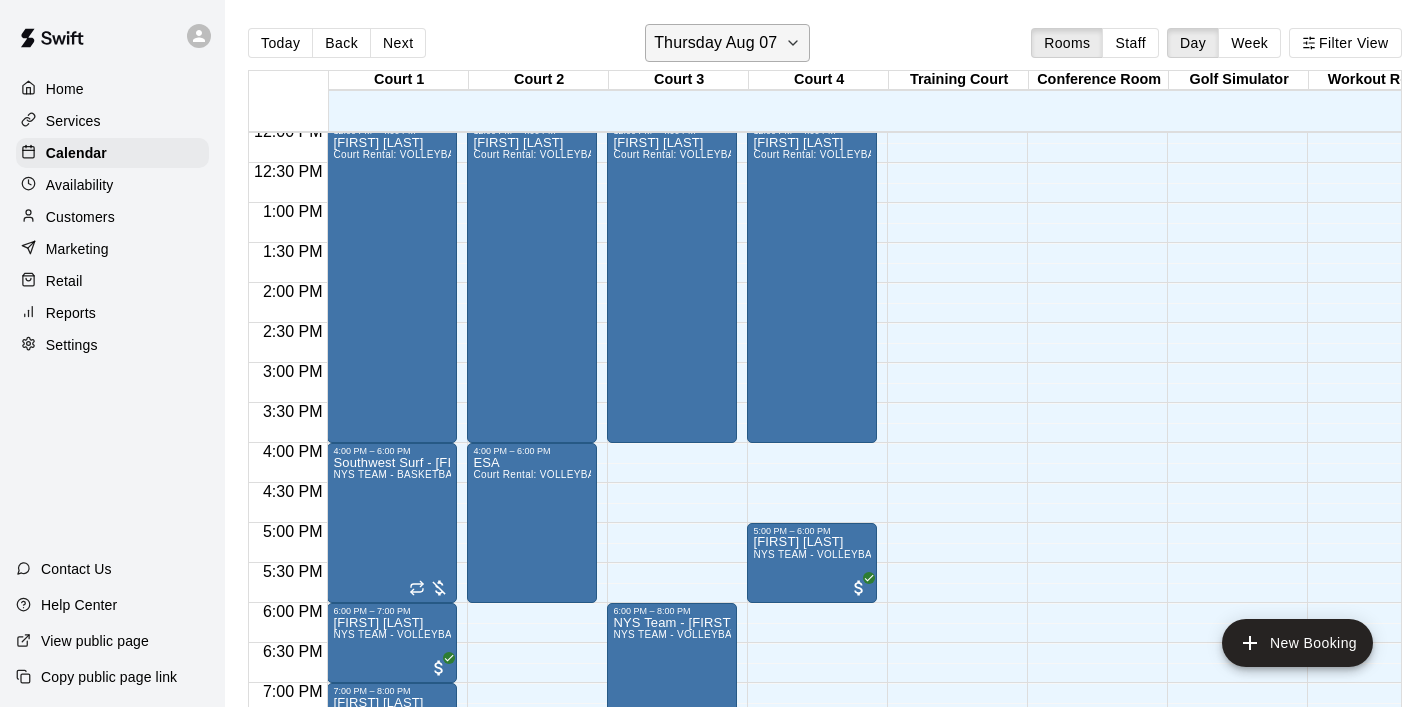 click 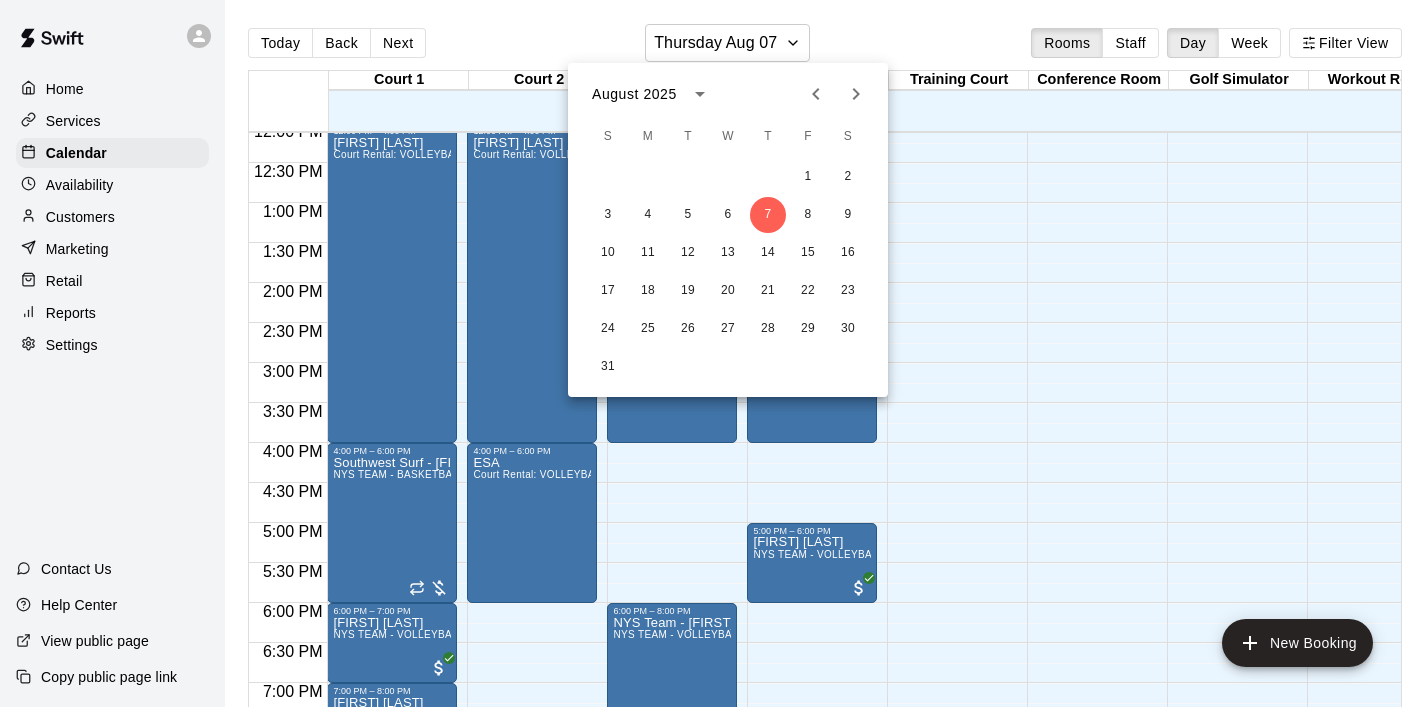 click 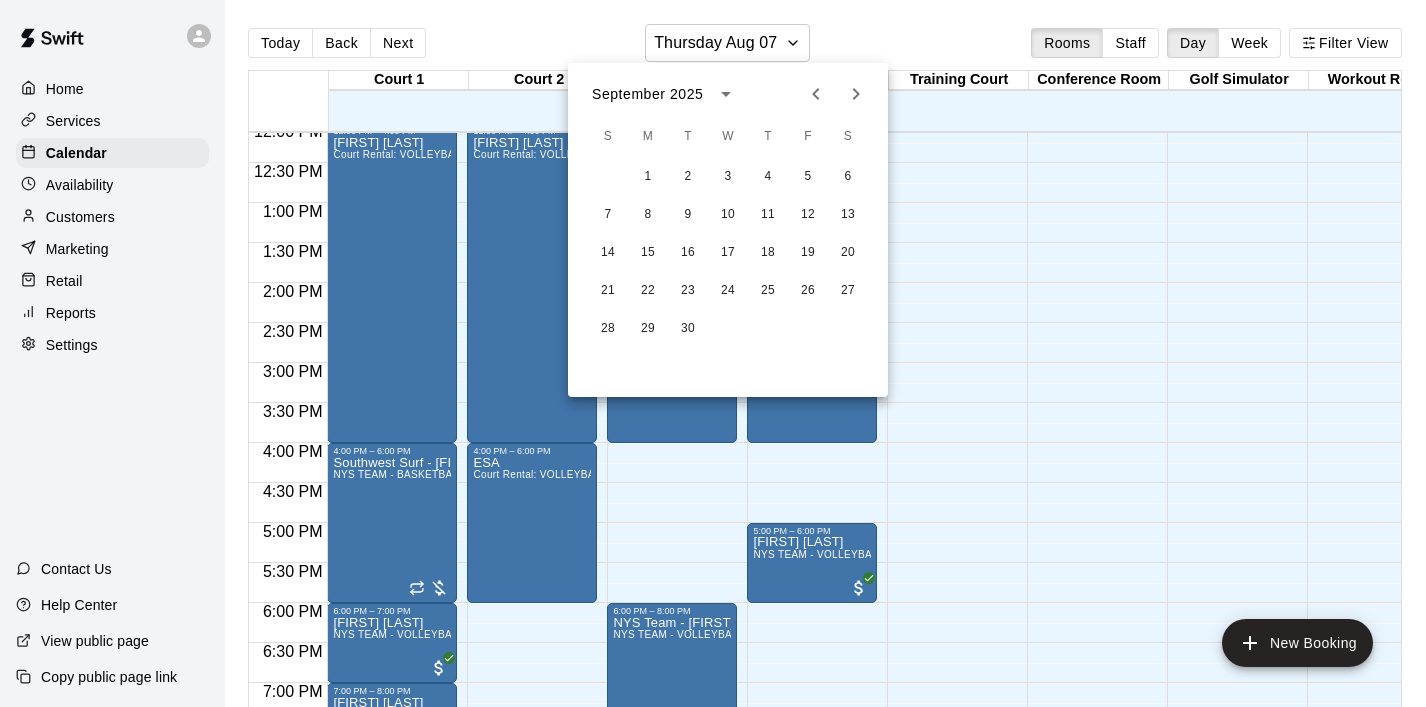 click 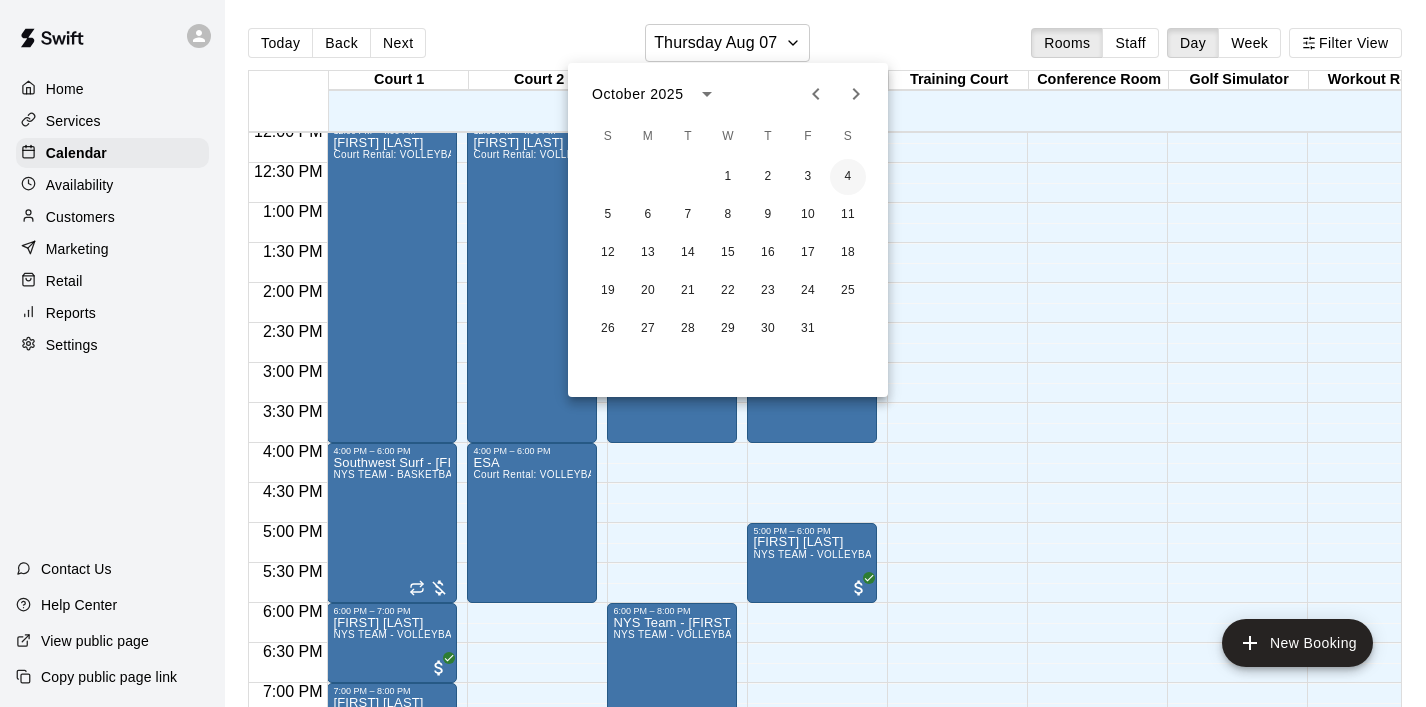 click on "4" at bounding box center (848, 177) 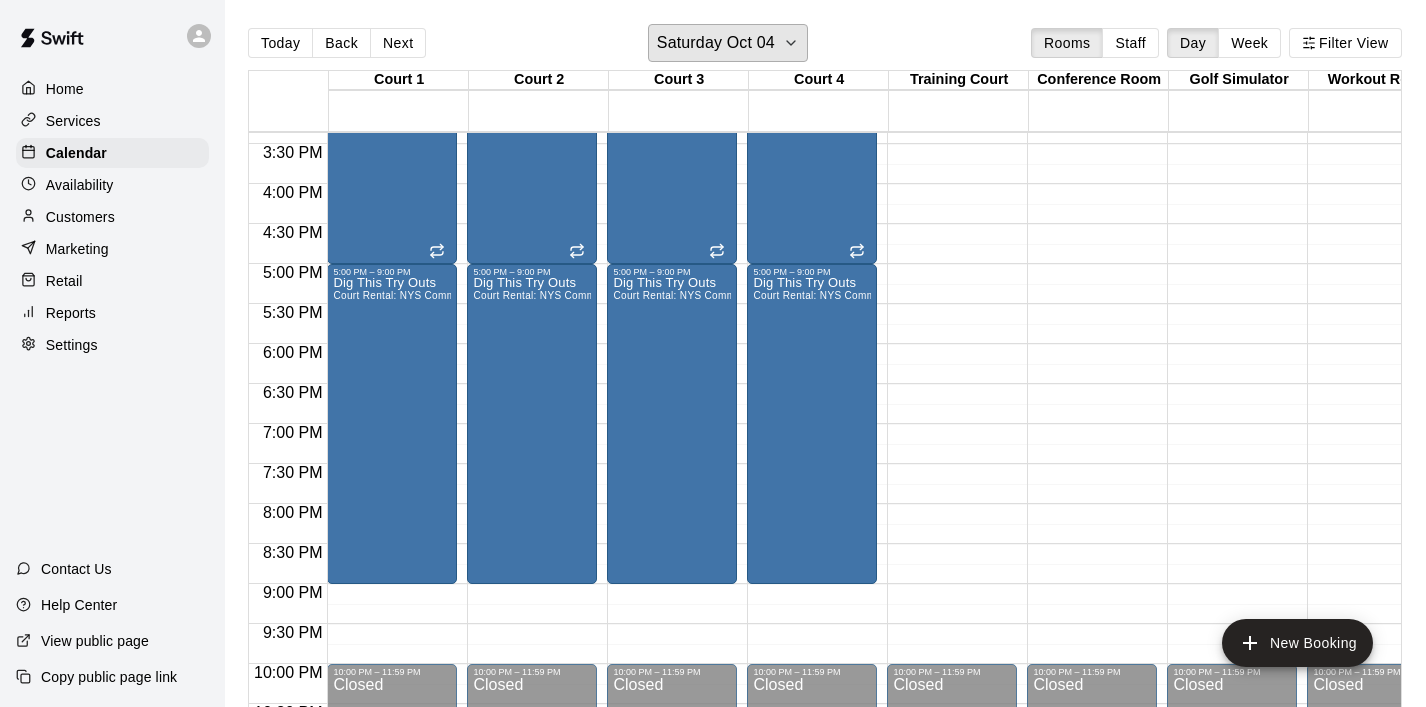scroll, scrollTop: 1234, scrollLeft: 0, axis: vertical 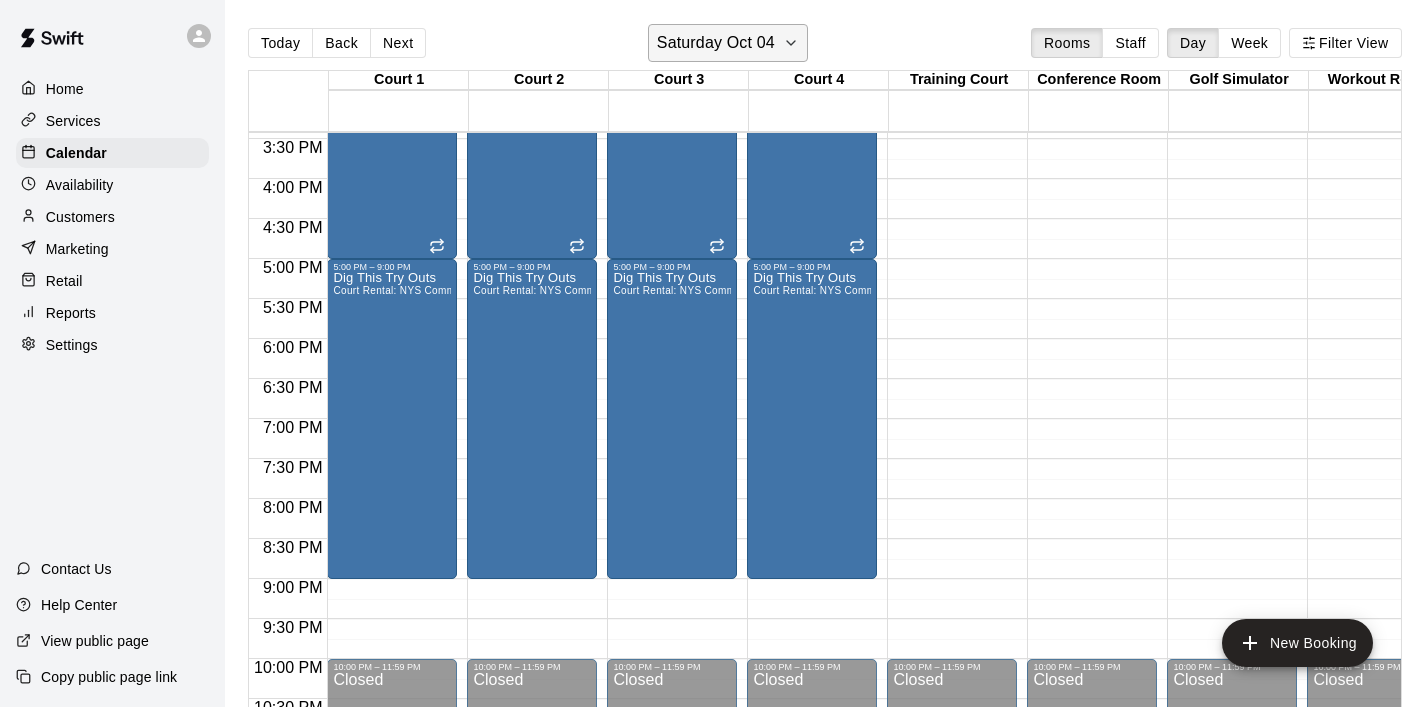 click 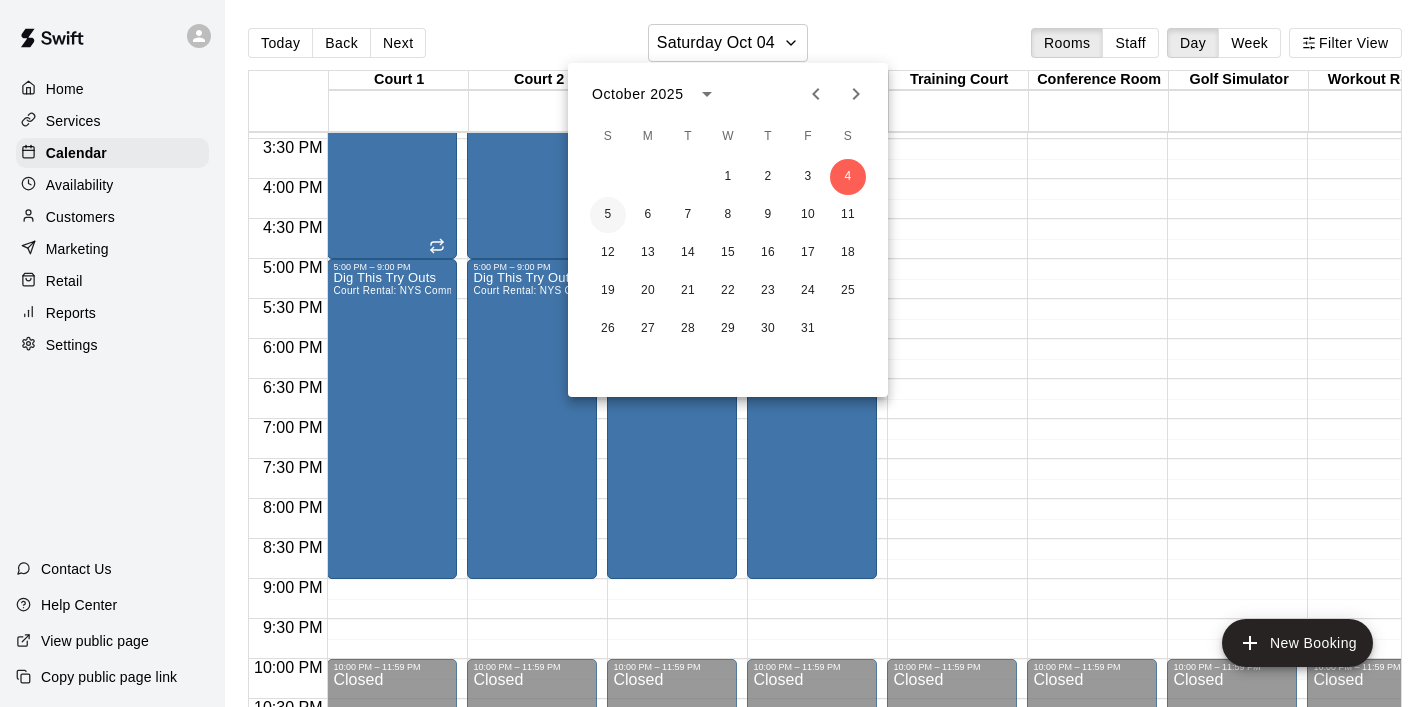 click on "5" at bounding box center [608, 215] 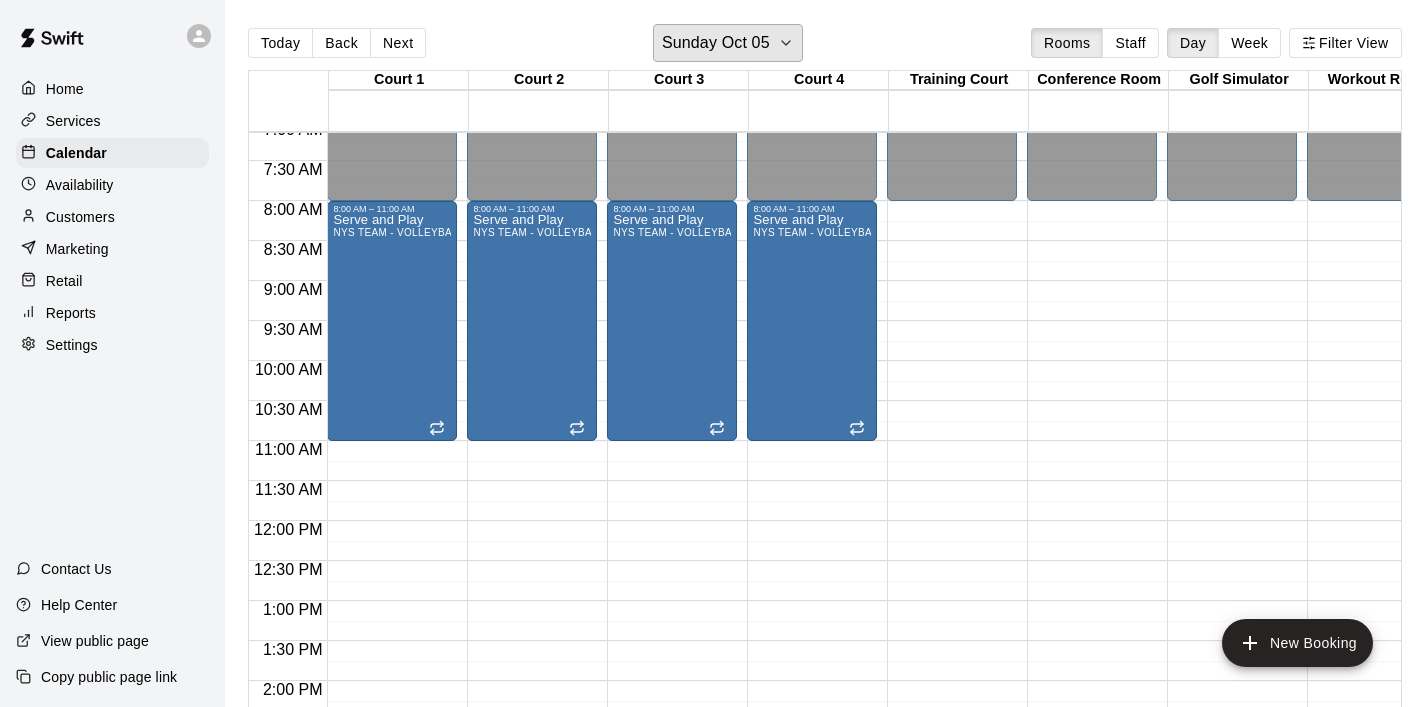 scroll, scrollTop: 590, scrollLeft: 0, axis: vertical 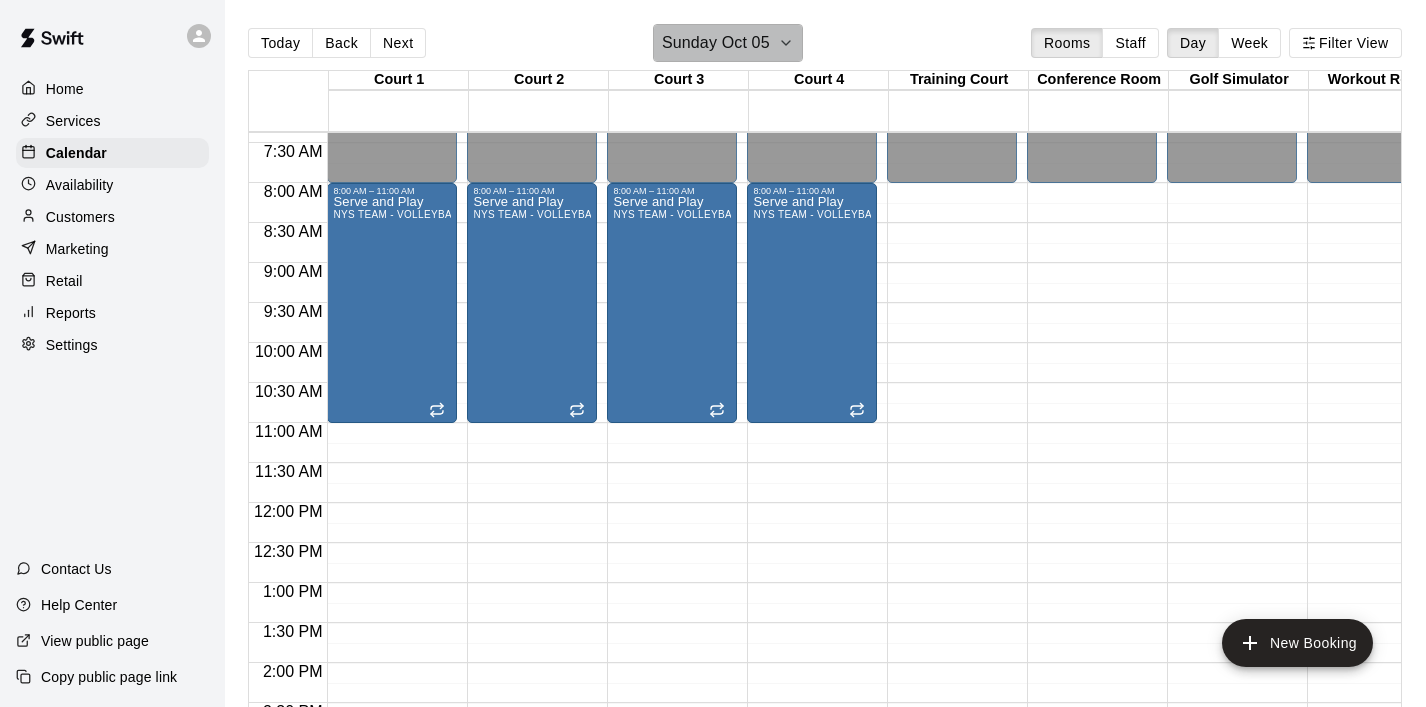 click 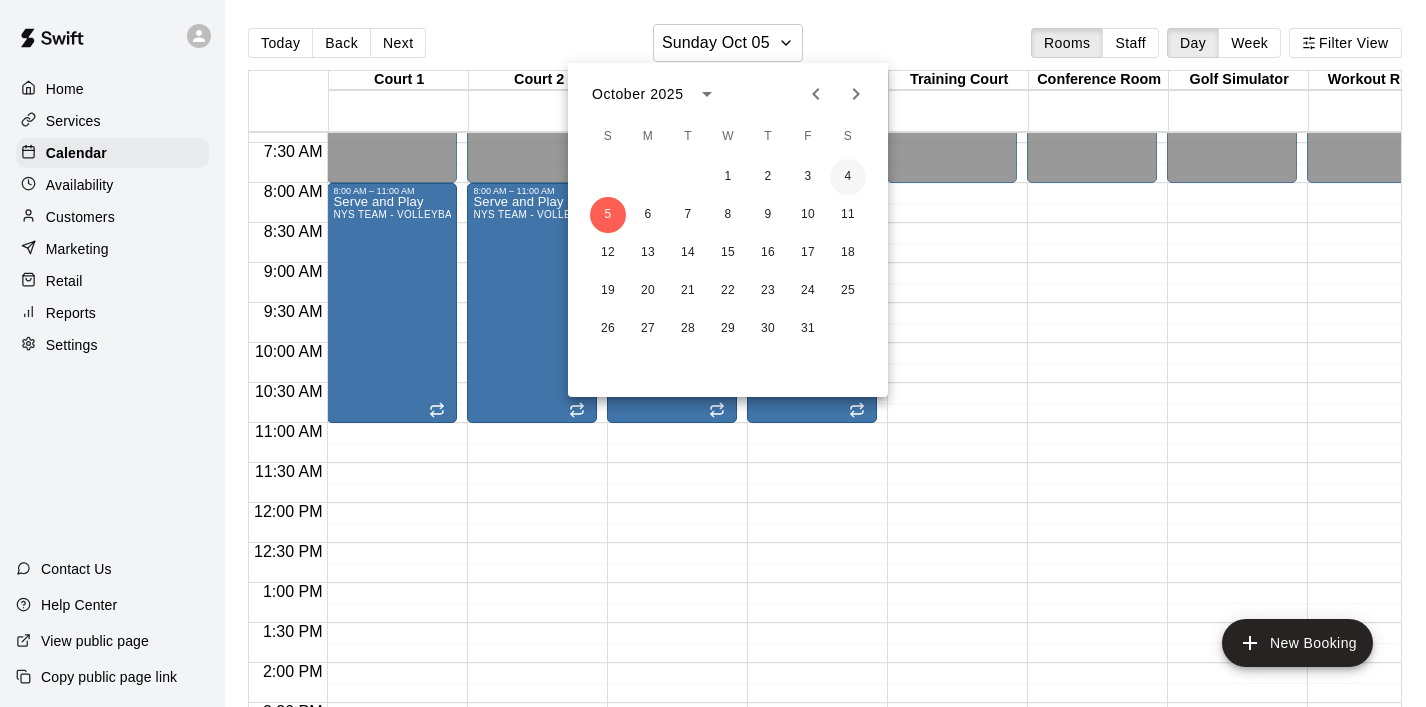 click on "4" at bounding box center (848, 177) 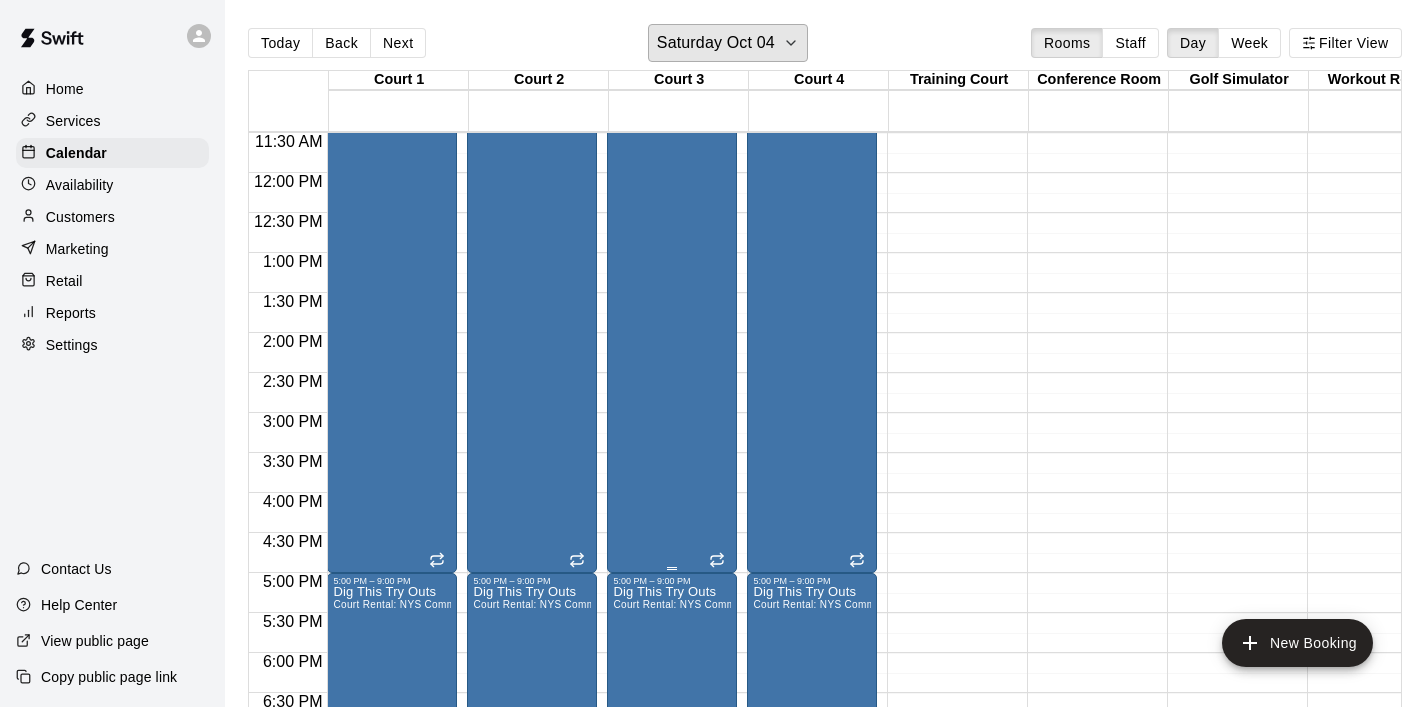 scroll, scrollTop: 923, scrollLeft: 0, axis: vertical 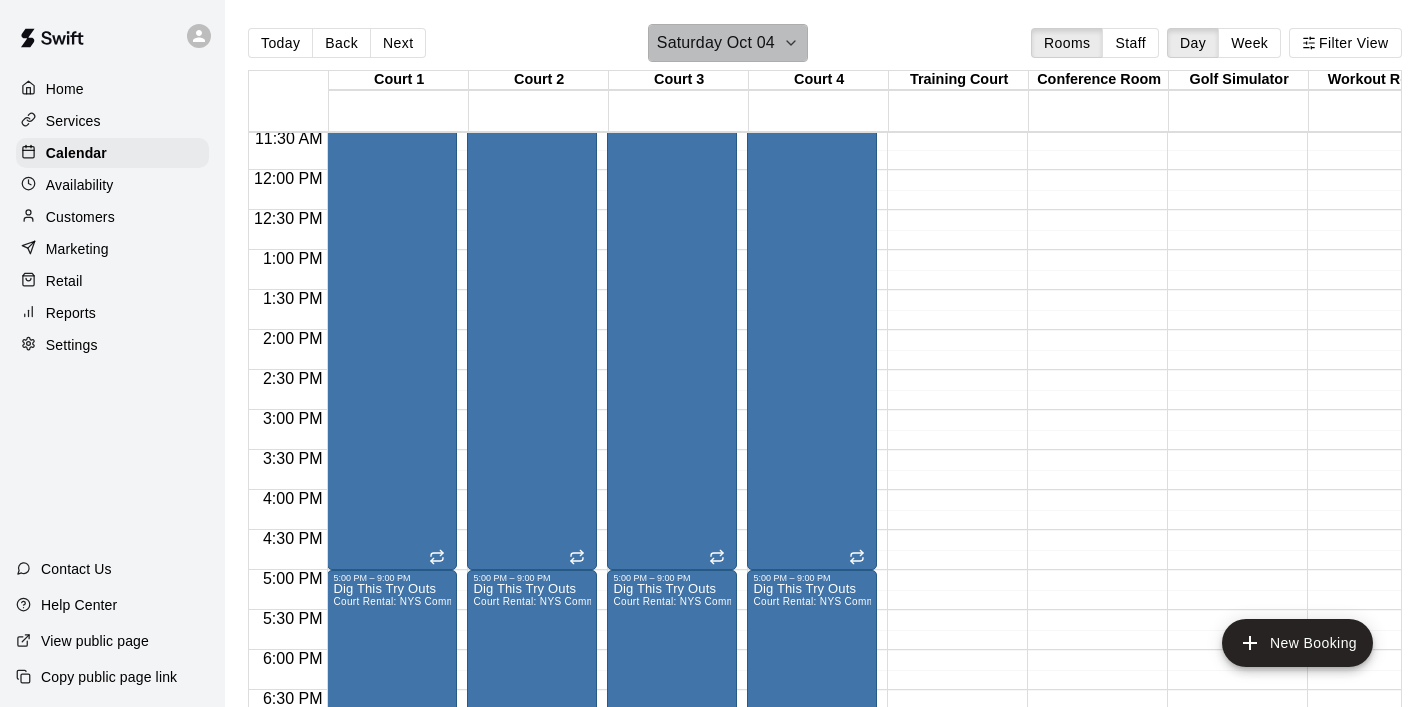 click 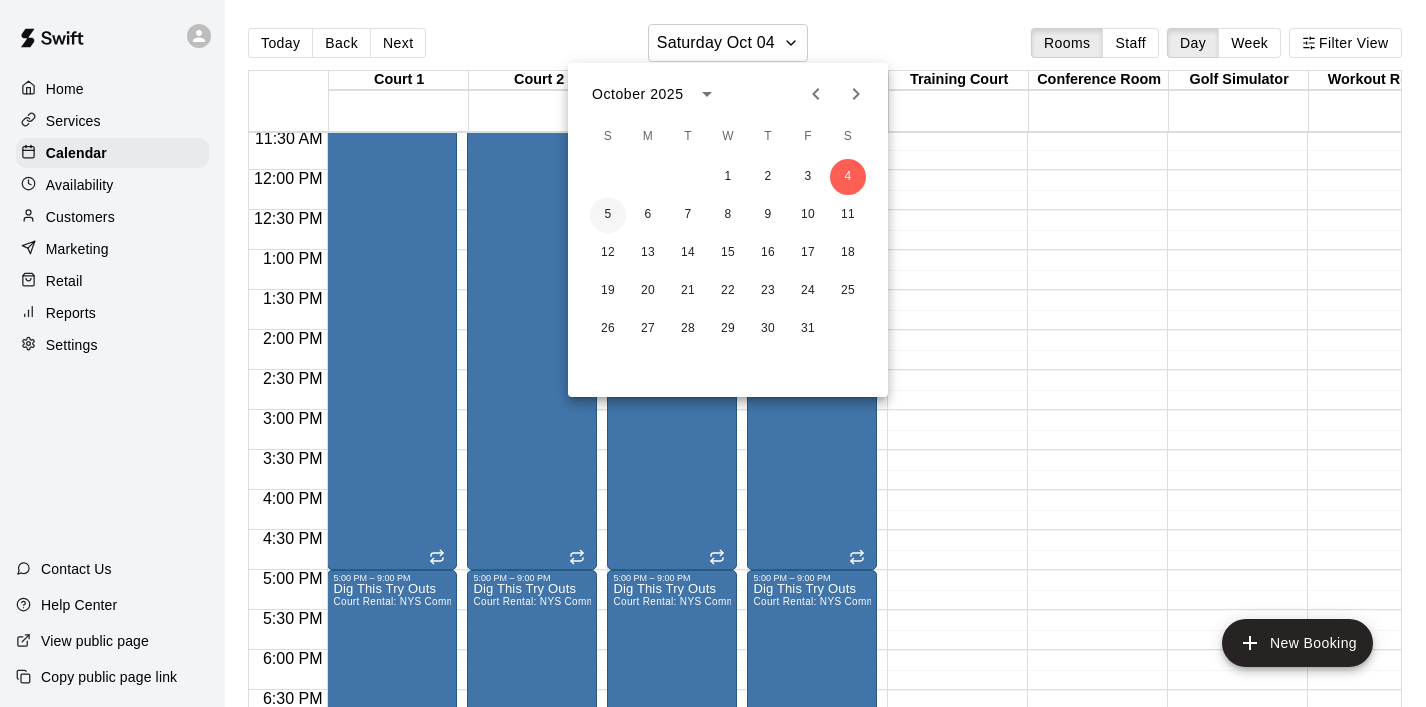click on "5" at bounding box center [608, 215] 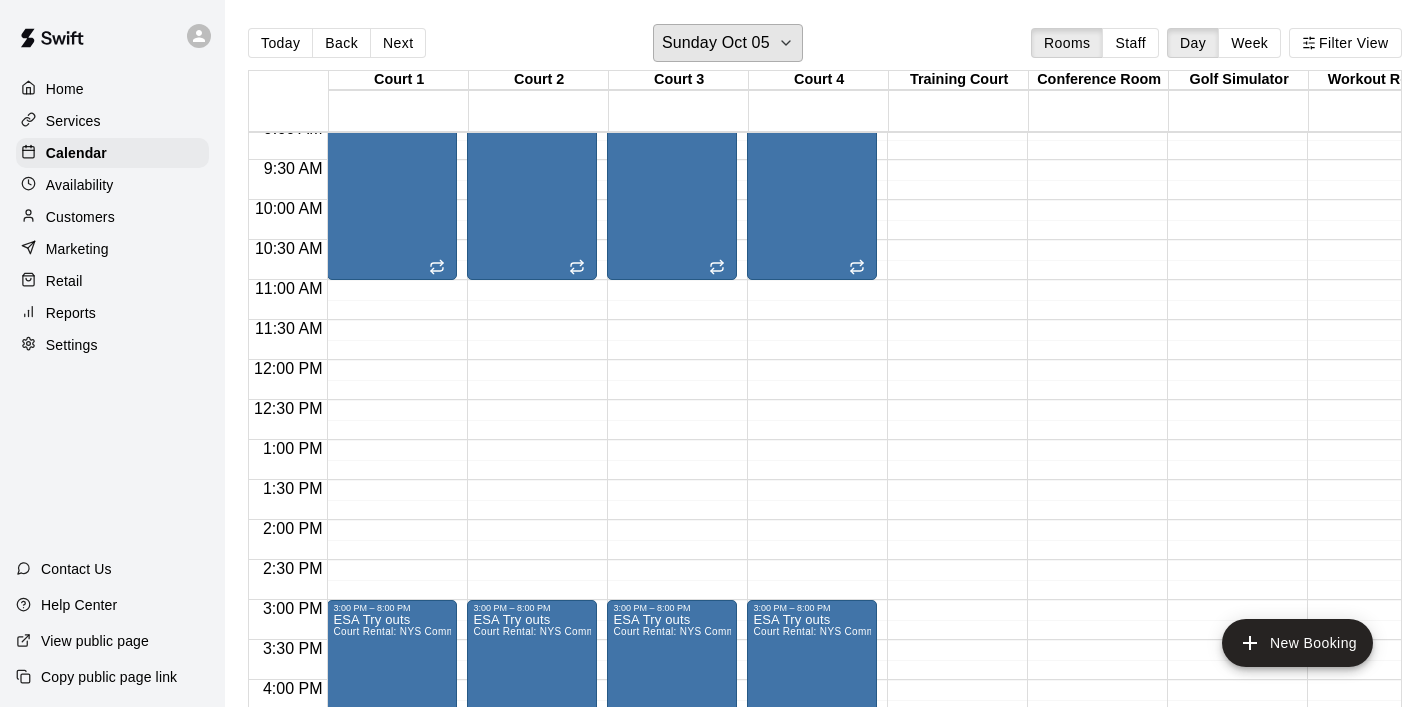 scroll, scrollTop: 735, scrollLeft: 3, axis: both 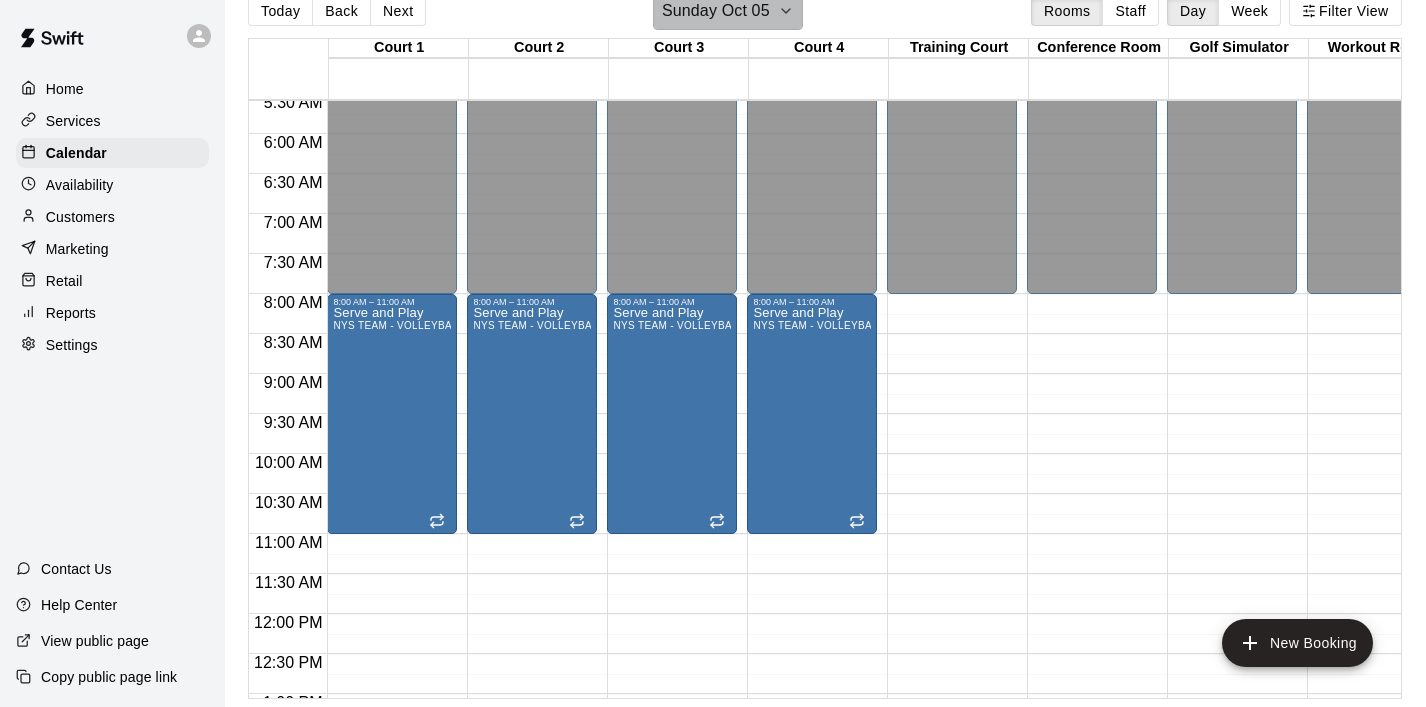 click 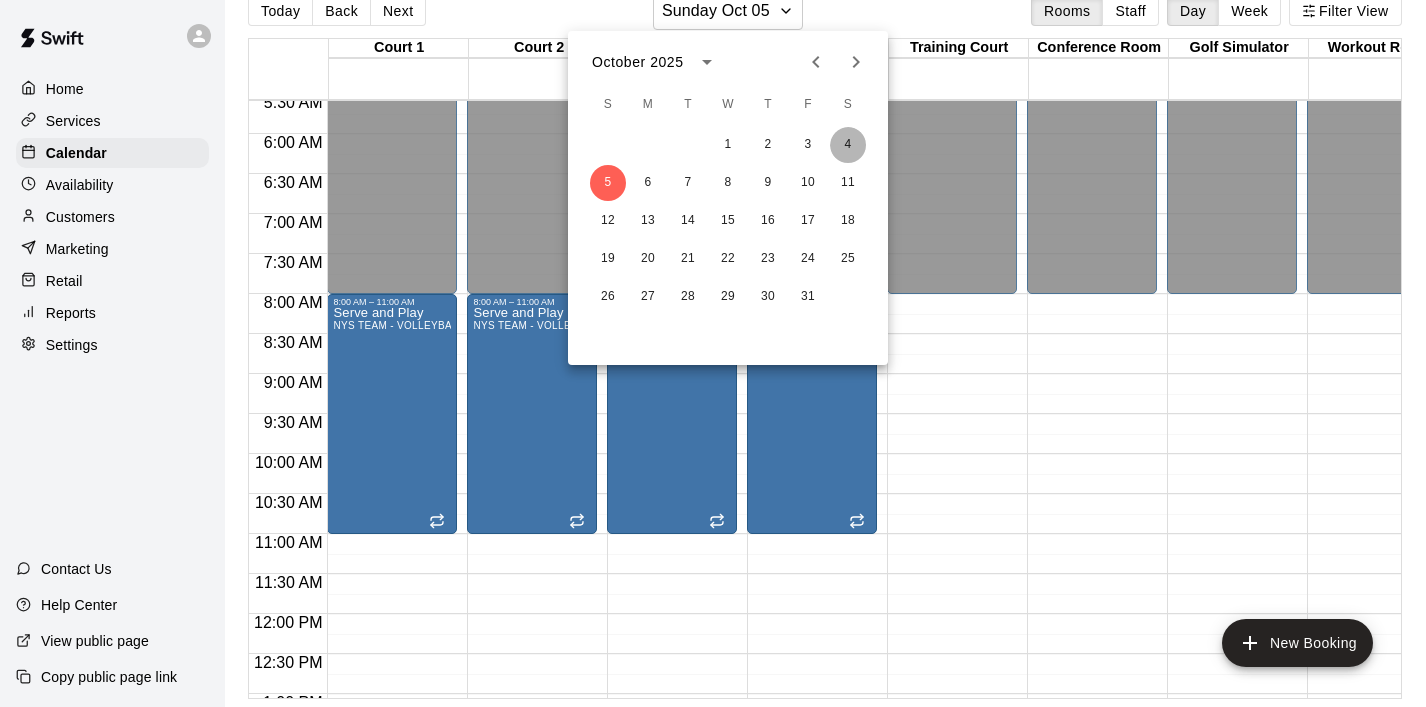 click on "4" at bounding box center [848, 145] 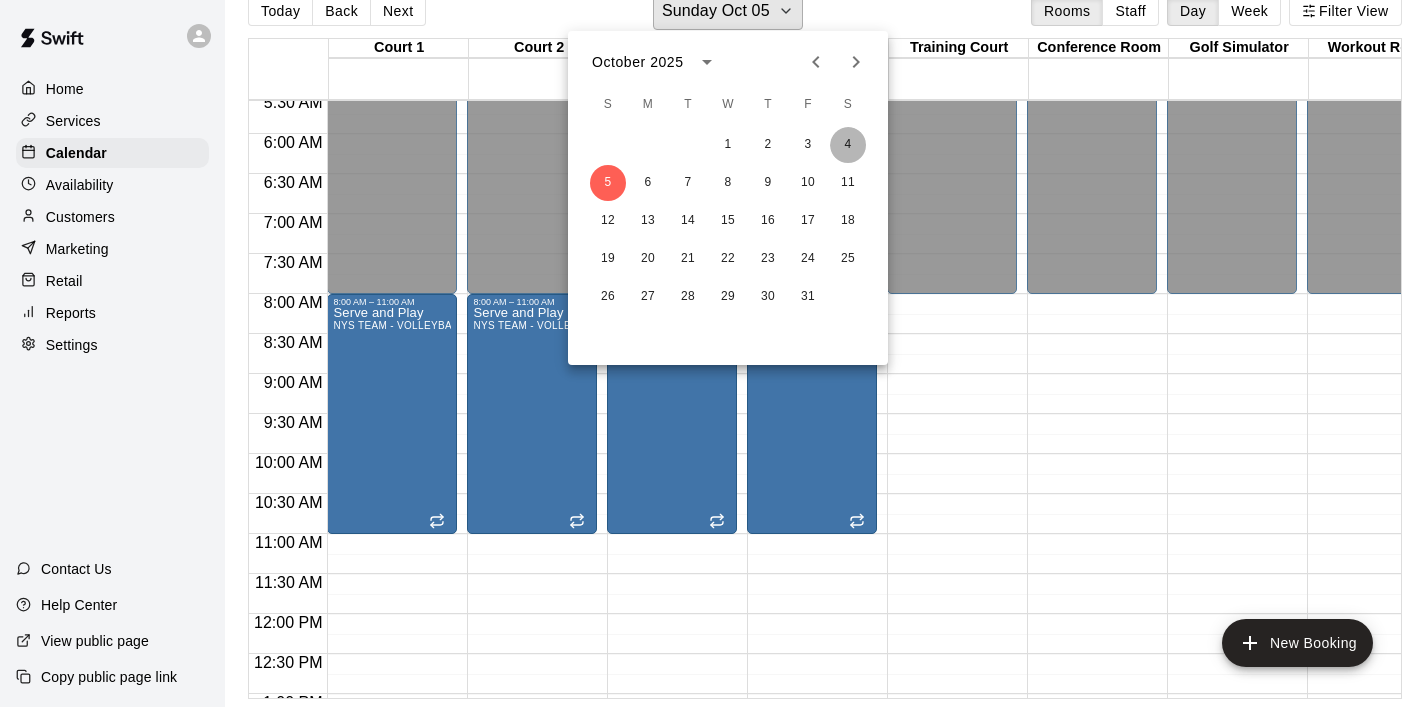 scroll, scrollTop: 24, scrollLeft: 0, axis: vertical 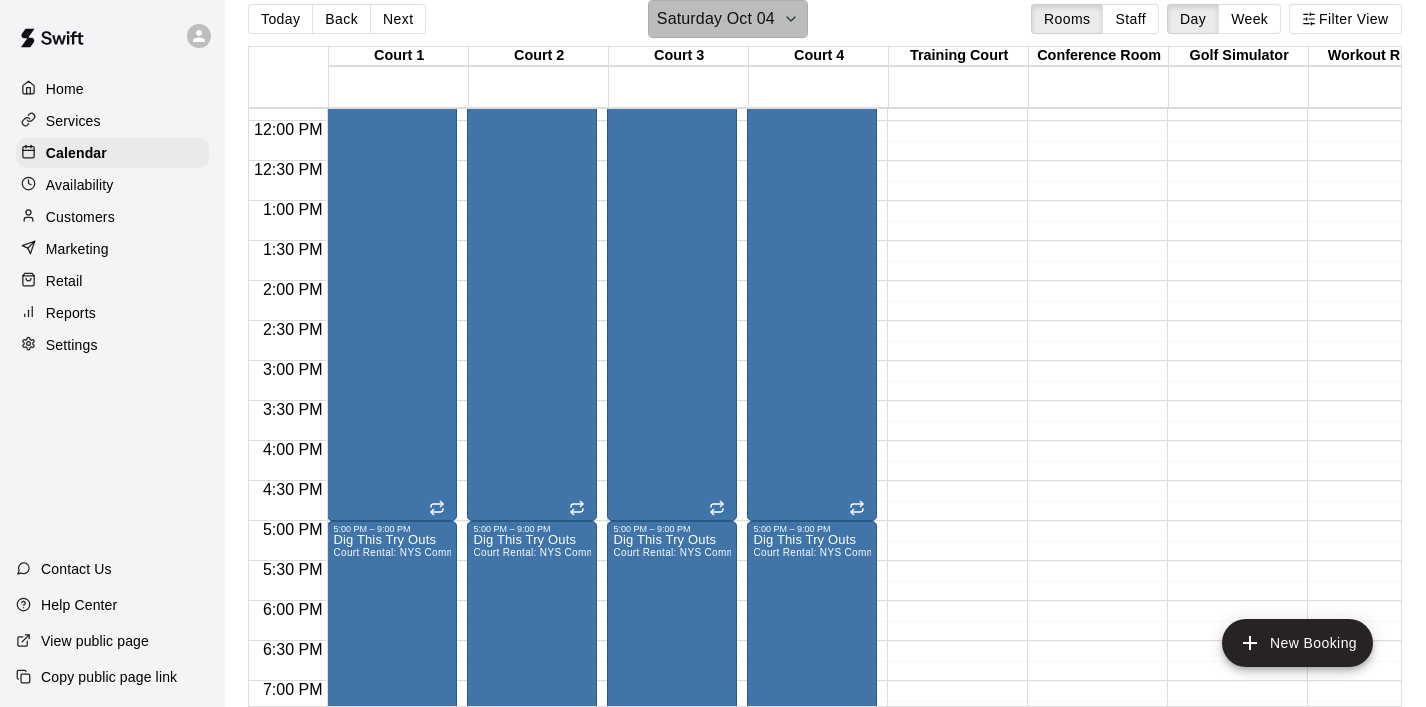 click 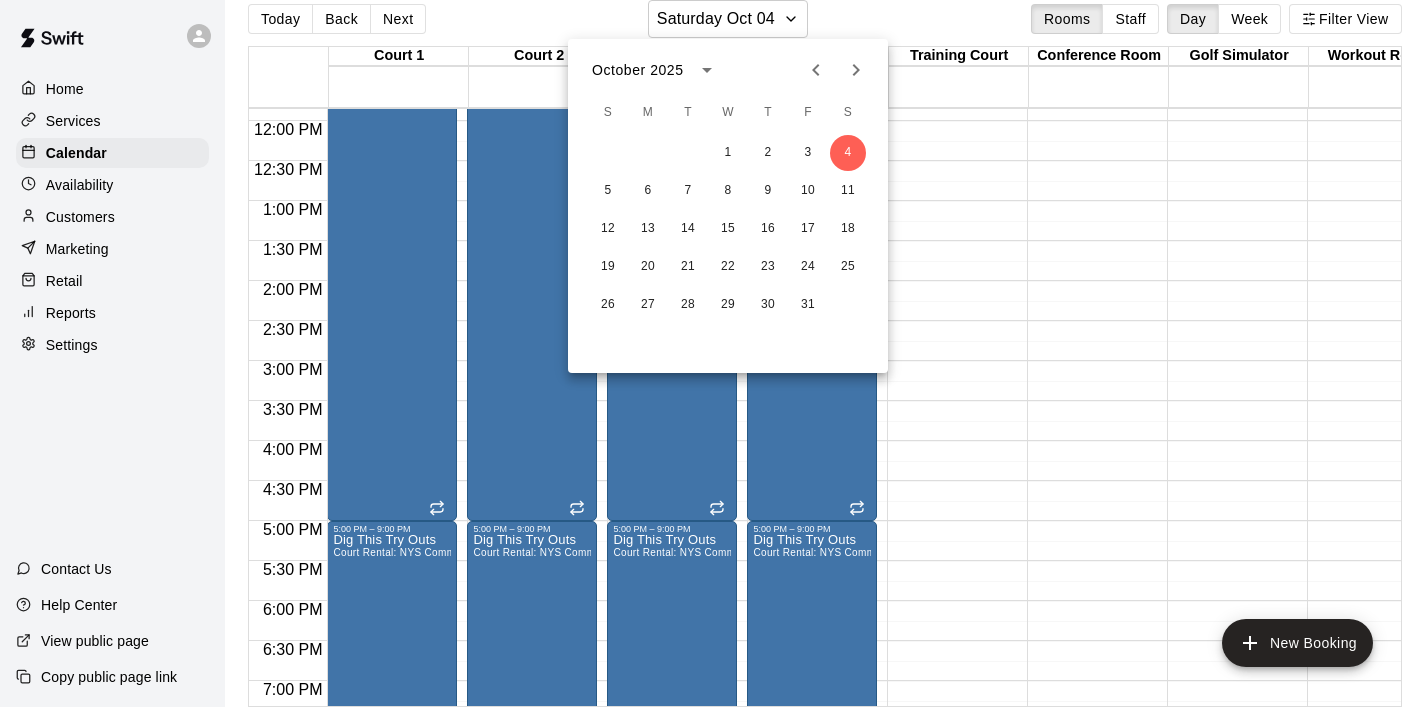 click at bounding box center [713, 353] 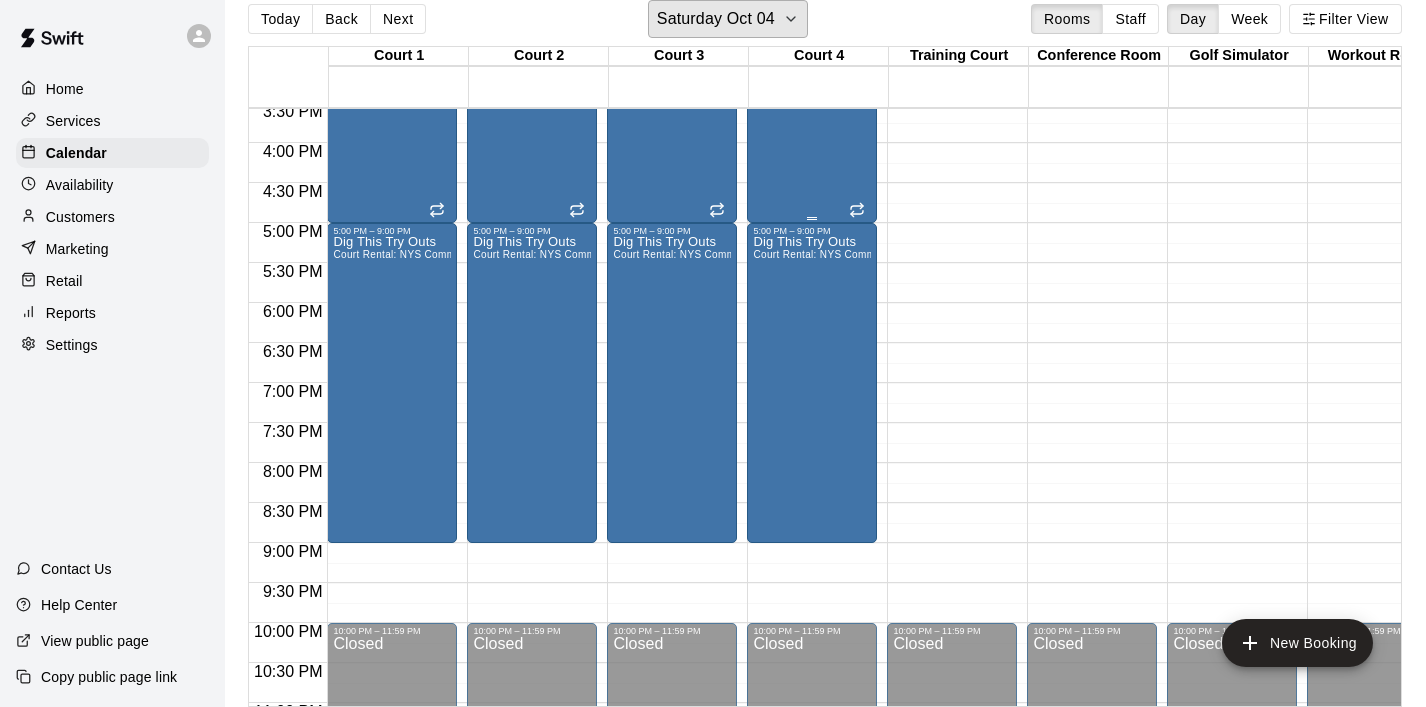 scroll, scrollTop: 1247, scrollLeft: 0, axis: vertical 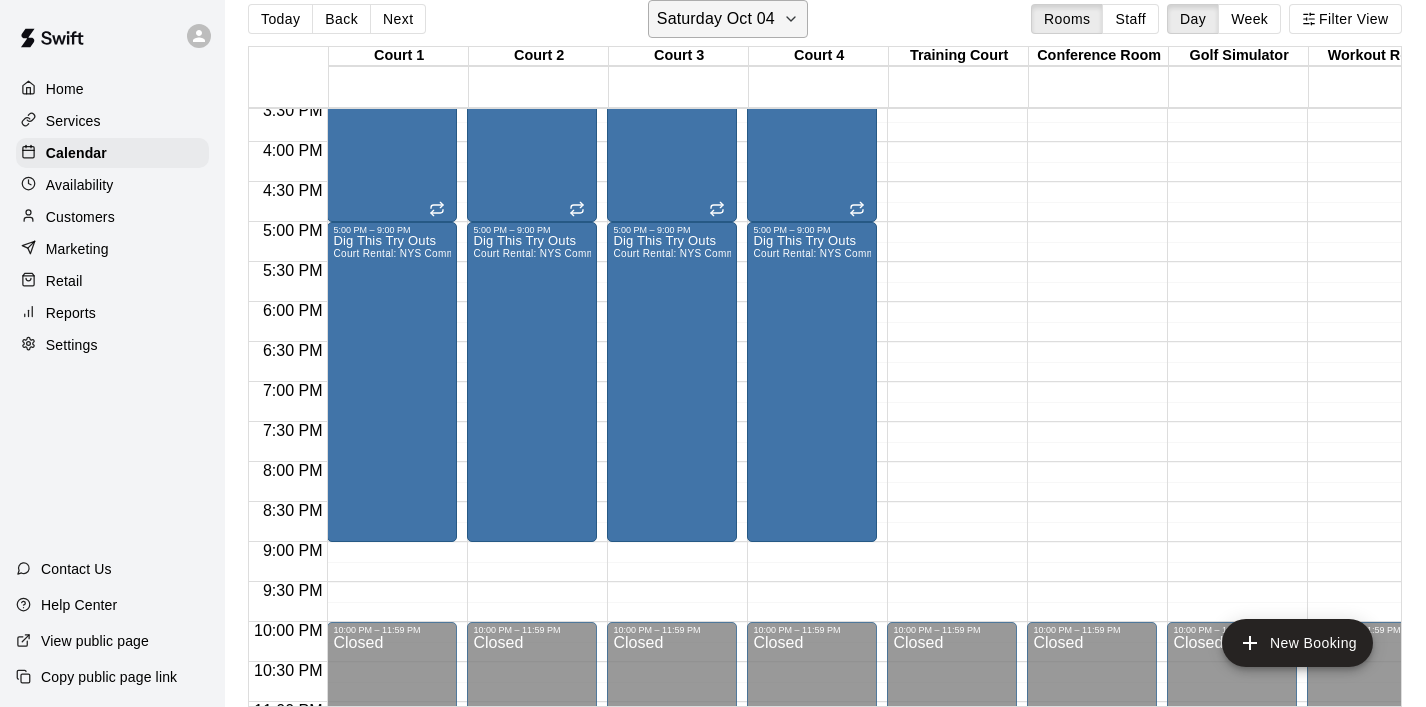 click 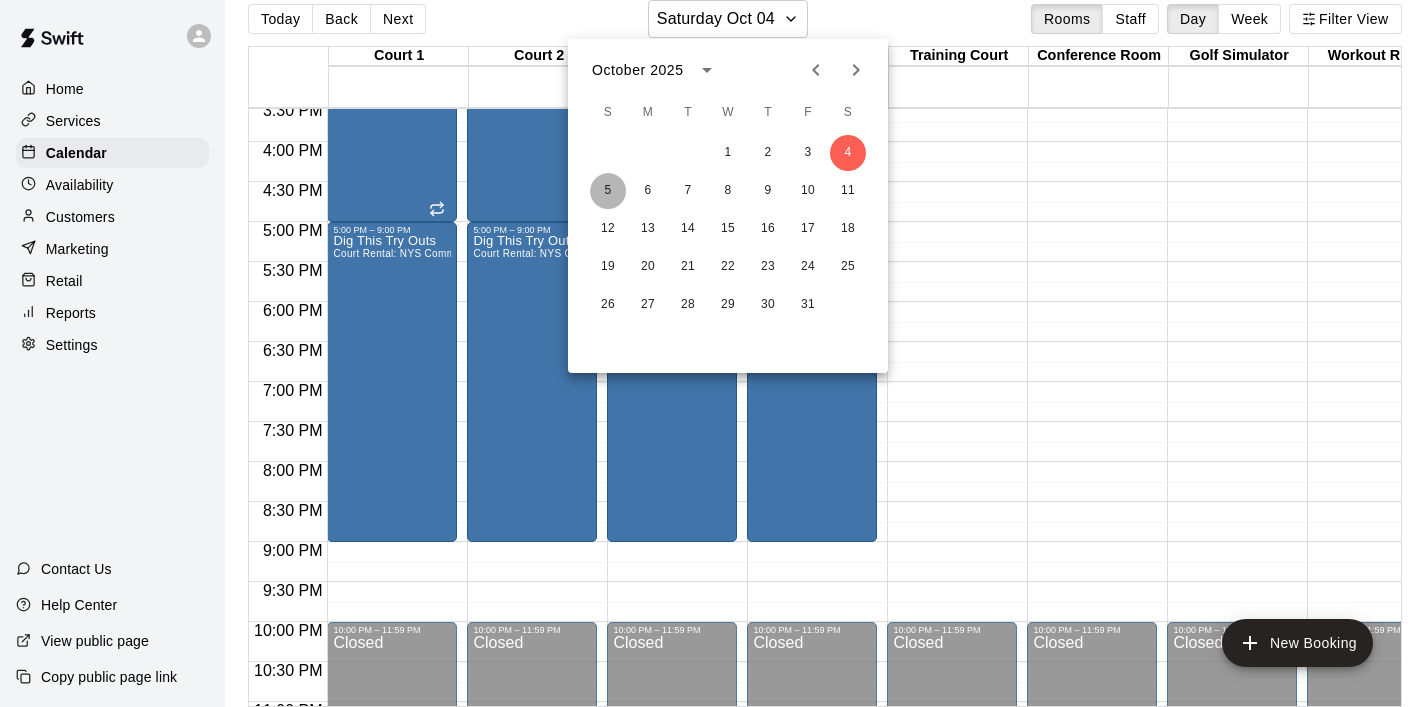 click on "5" at bounding box center [608, 191] 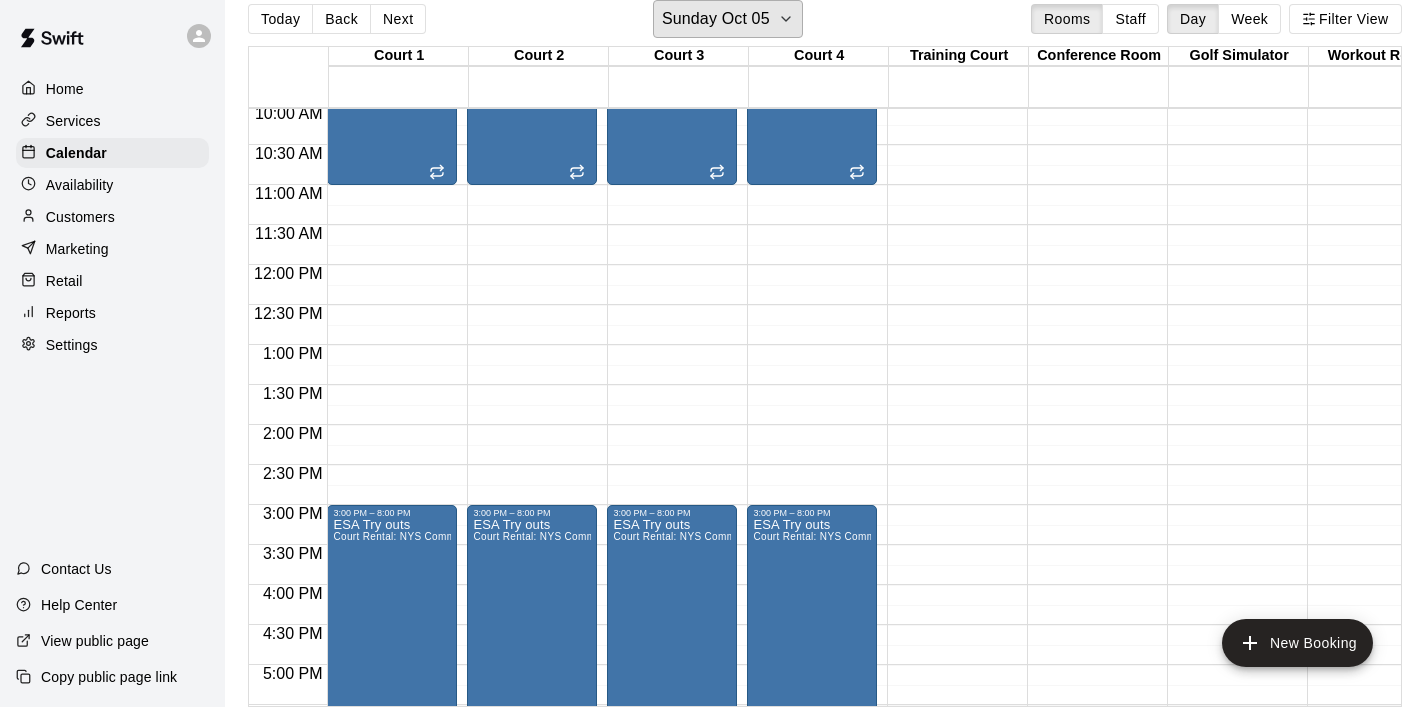 scroll, scrollTop: 803, scrollLeft: 0, axis: vertical 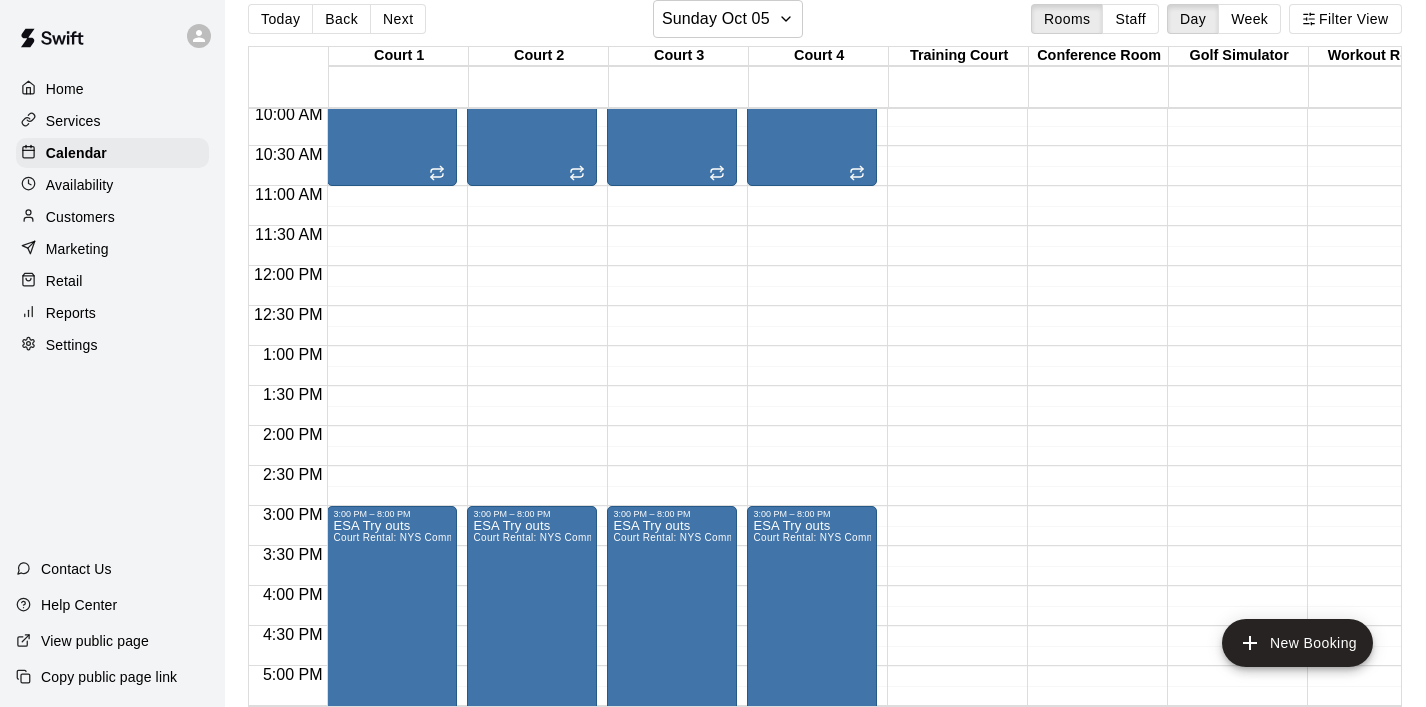 click on "12:00 AM – 8:00 AM Closed 8:00 AM – 11:00 AM Serve and Play NYS TEAM - VOLLEYBALL (After 3 pm) 3:00 PM – 8:00 PM ESA Try outs Court Rental: NYS Community Club / League Volleyball (After 3 pm) 10:00 PM – 11:59 PM Closed" at bounding box center [392, 266] 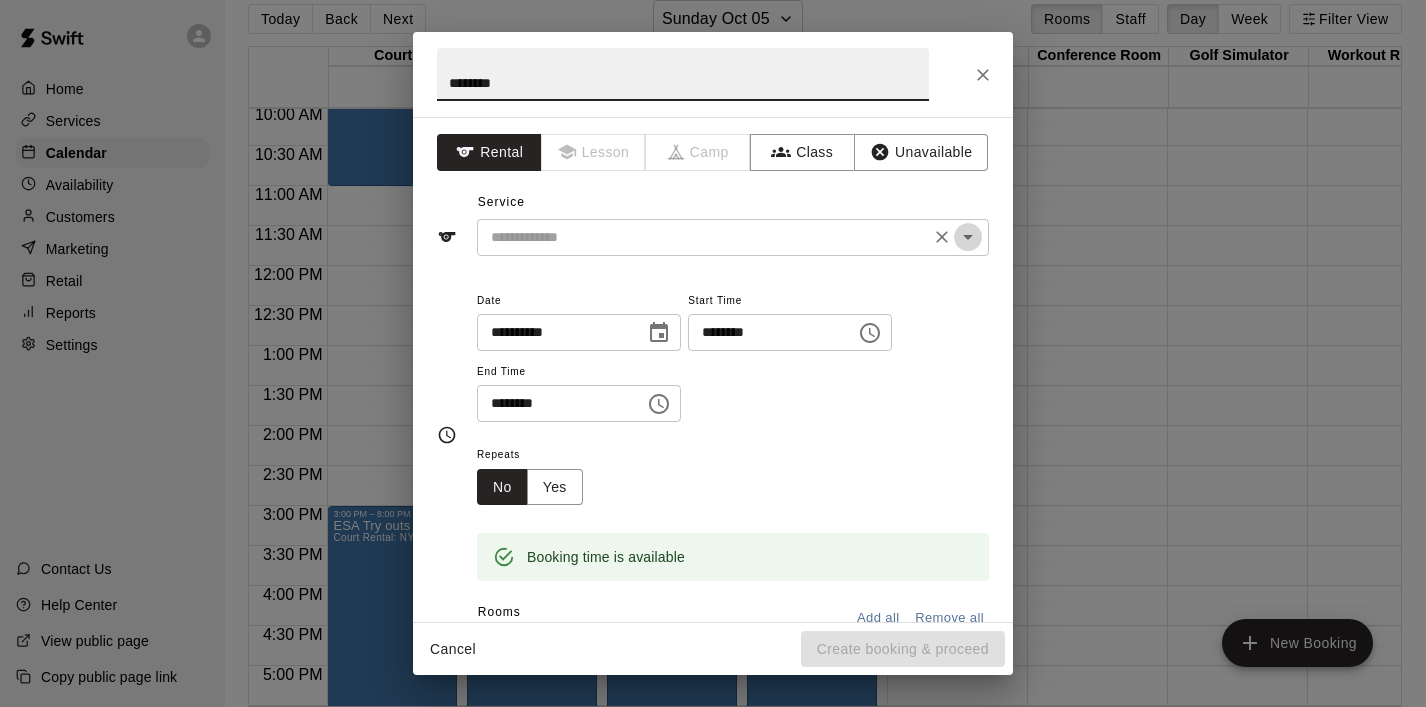 click 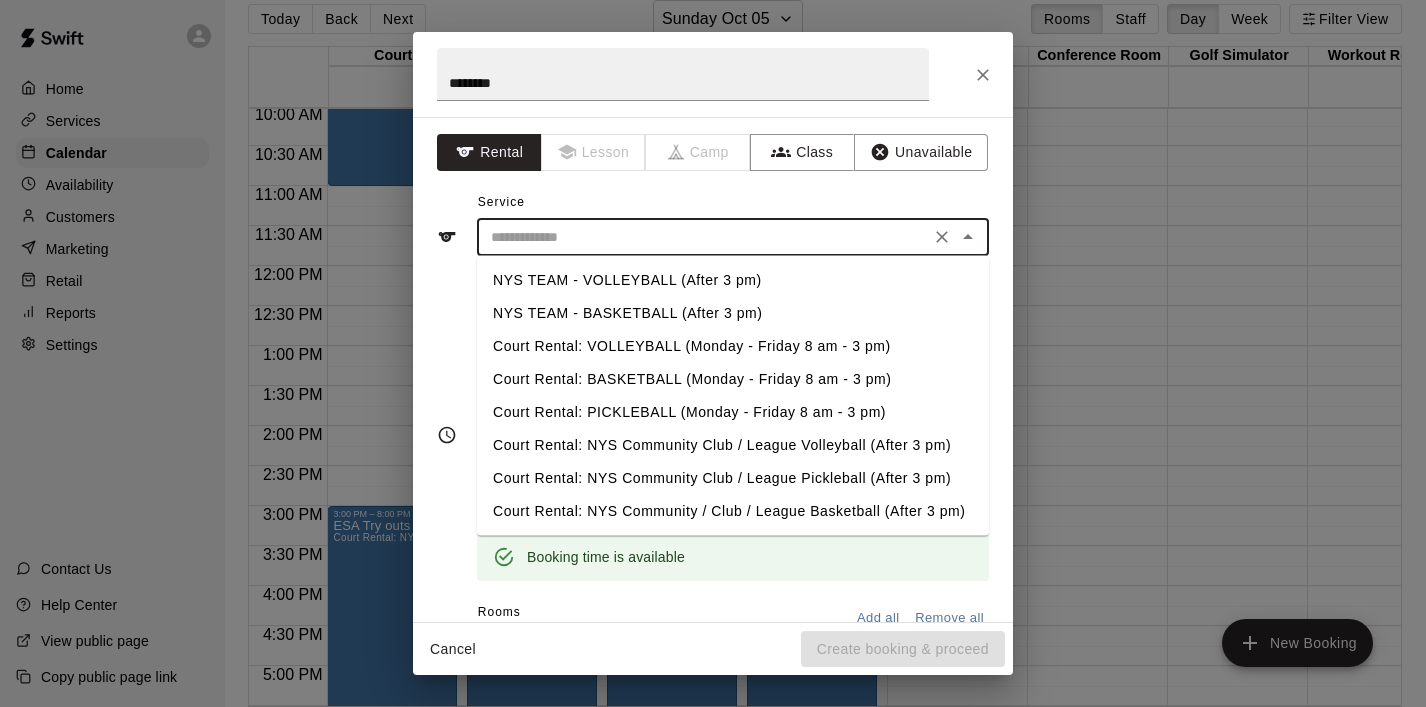 click on "NYS TEAM - VOLLEYBALL (After 3 pm)" at bounding box center (733, 280) 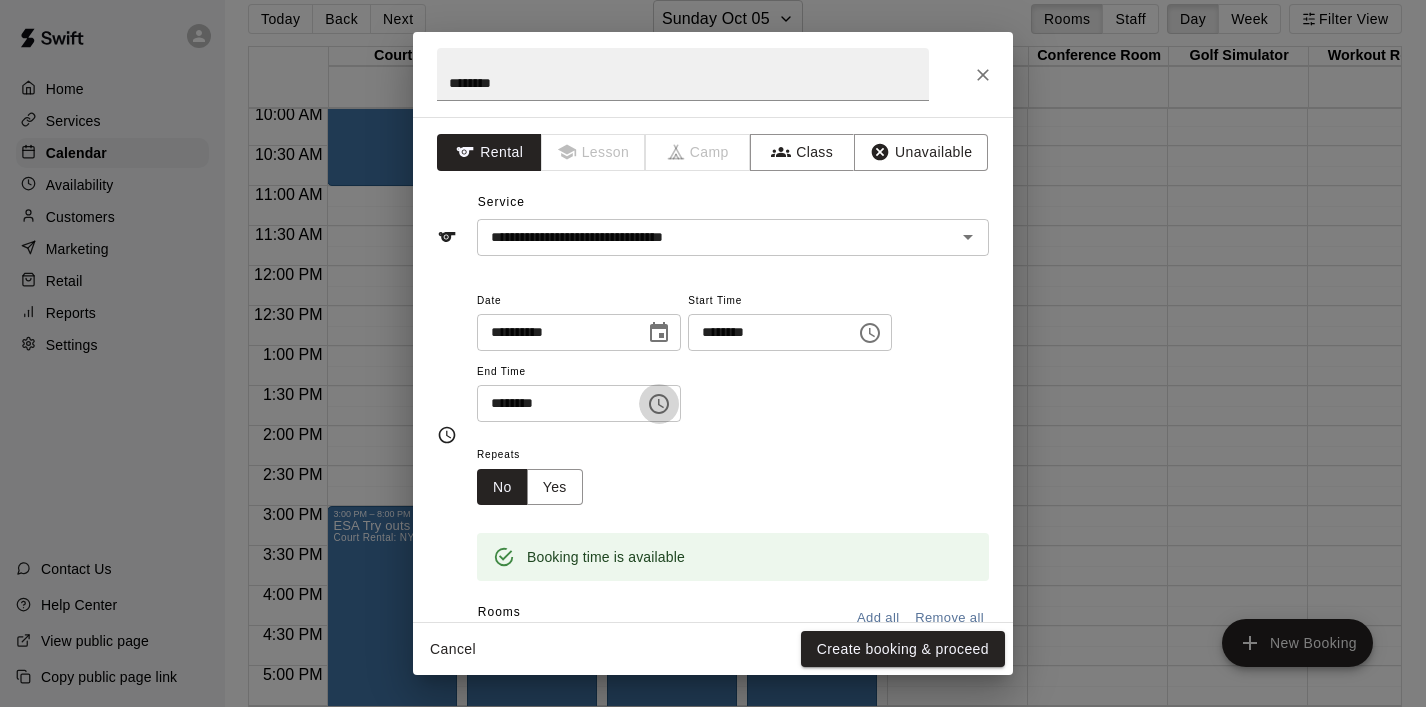 click 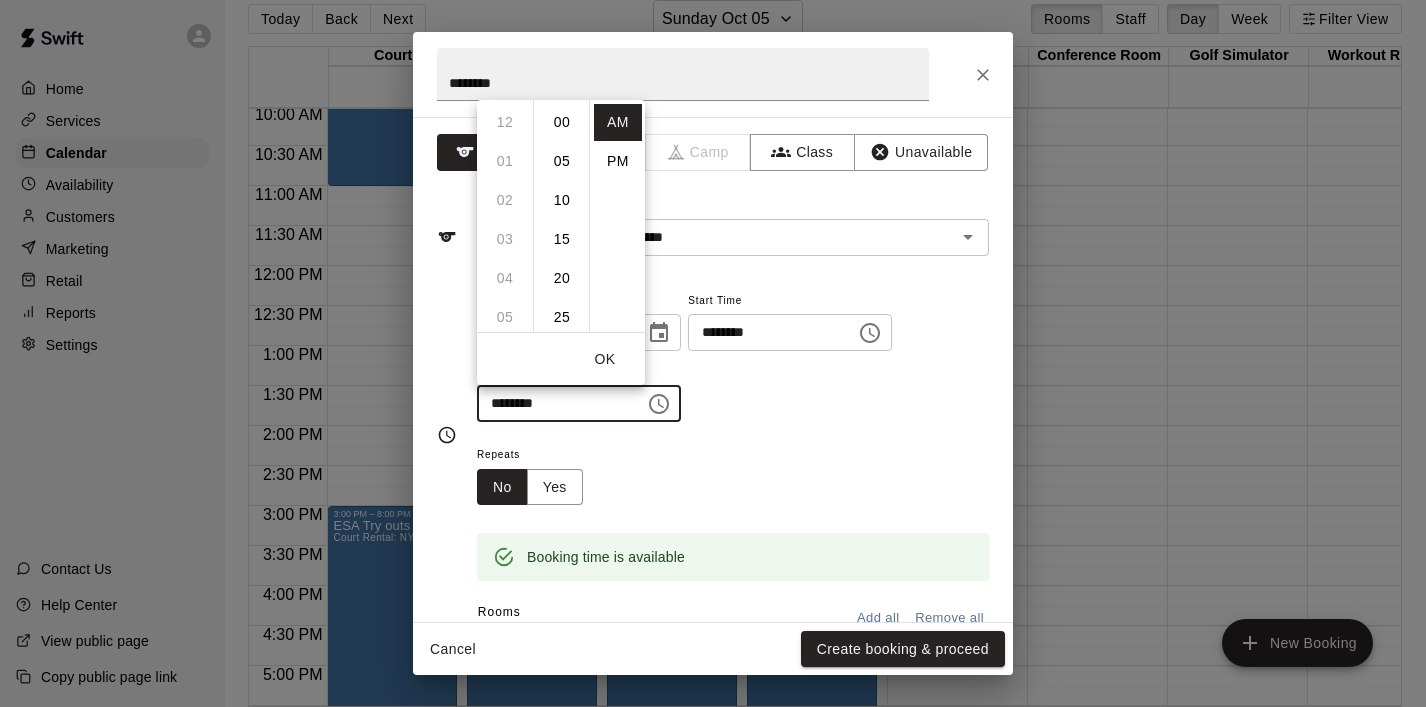 scroll, scrollTop: 426, scrollLeft: 0, axis: vertical 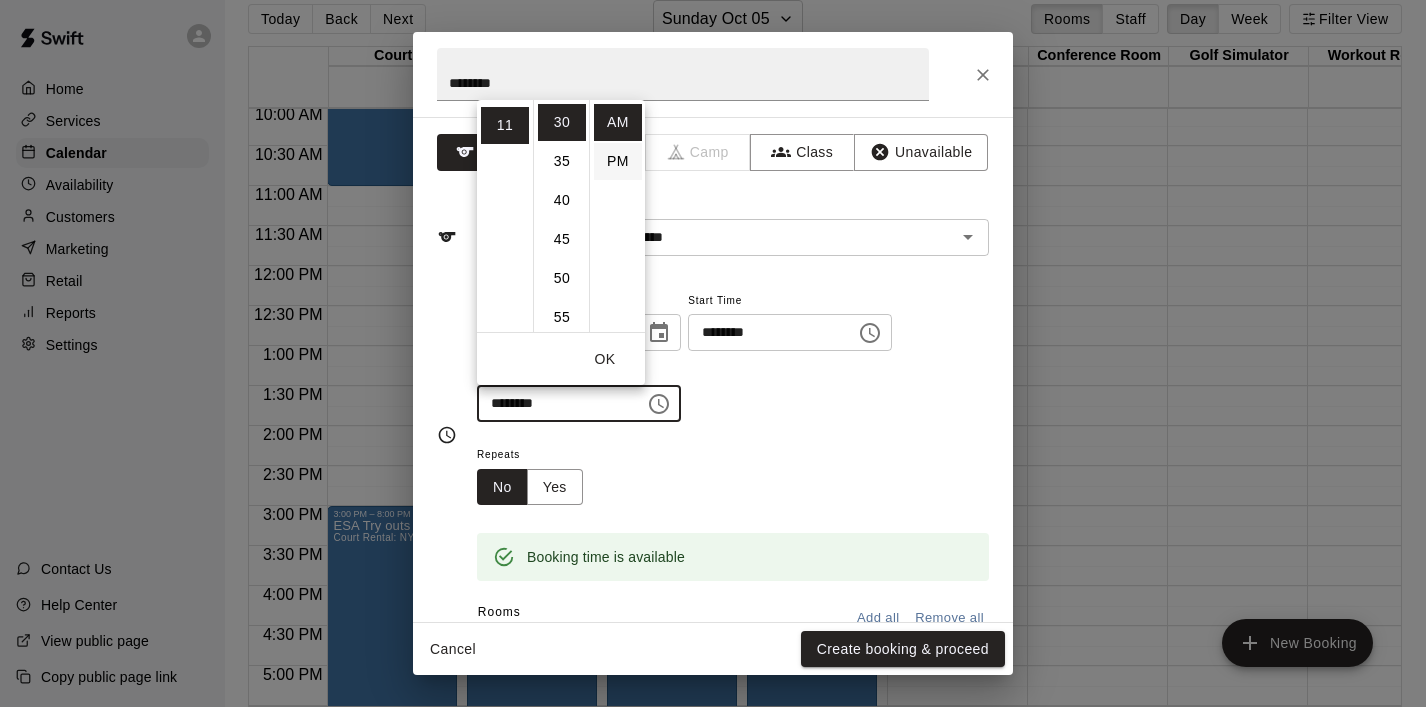 click on "PM" at bounding box center (618, 161) 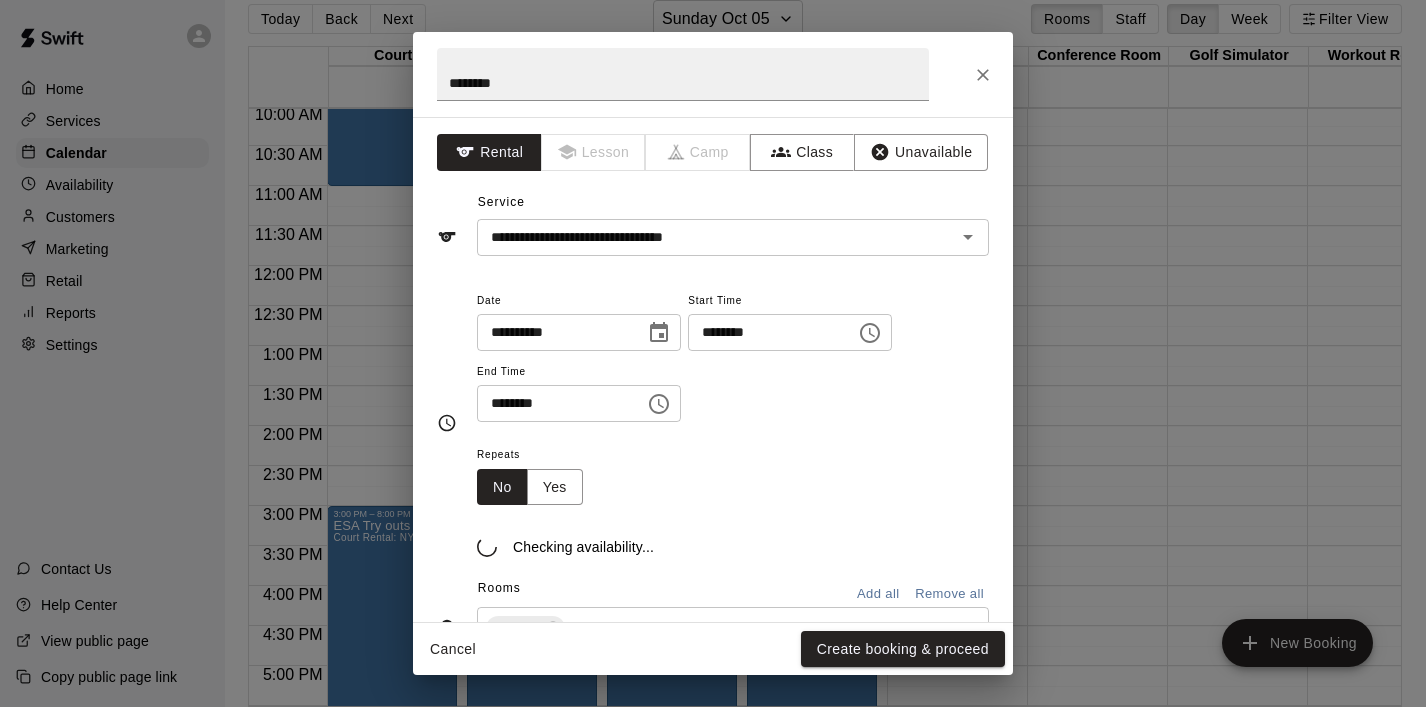 scroll, scrollTop: 36, scrollLeft: 0, axis: vertical 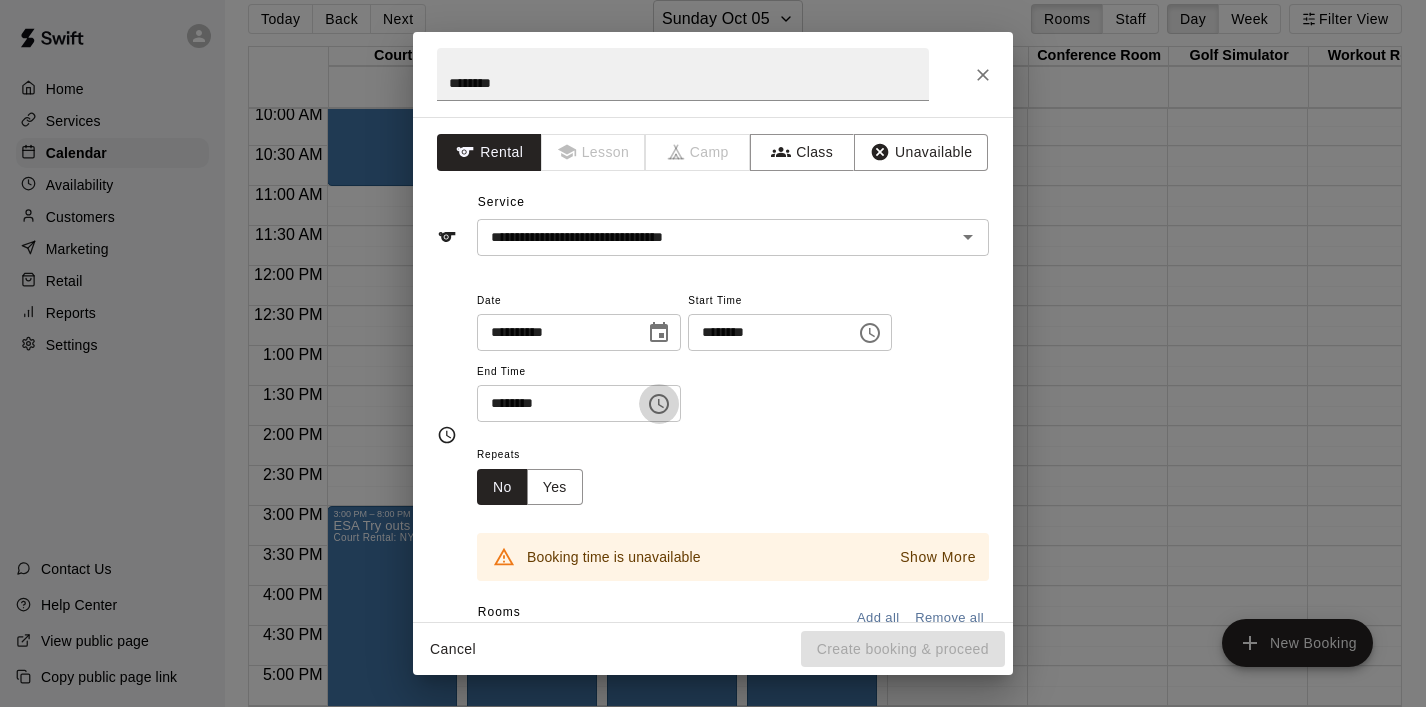 click 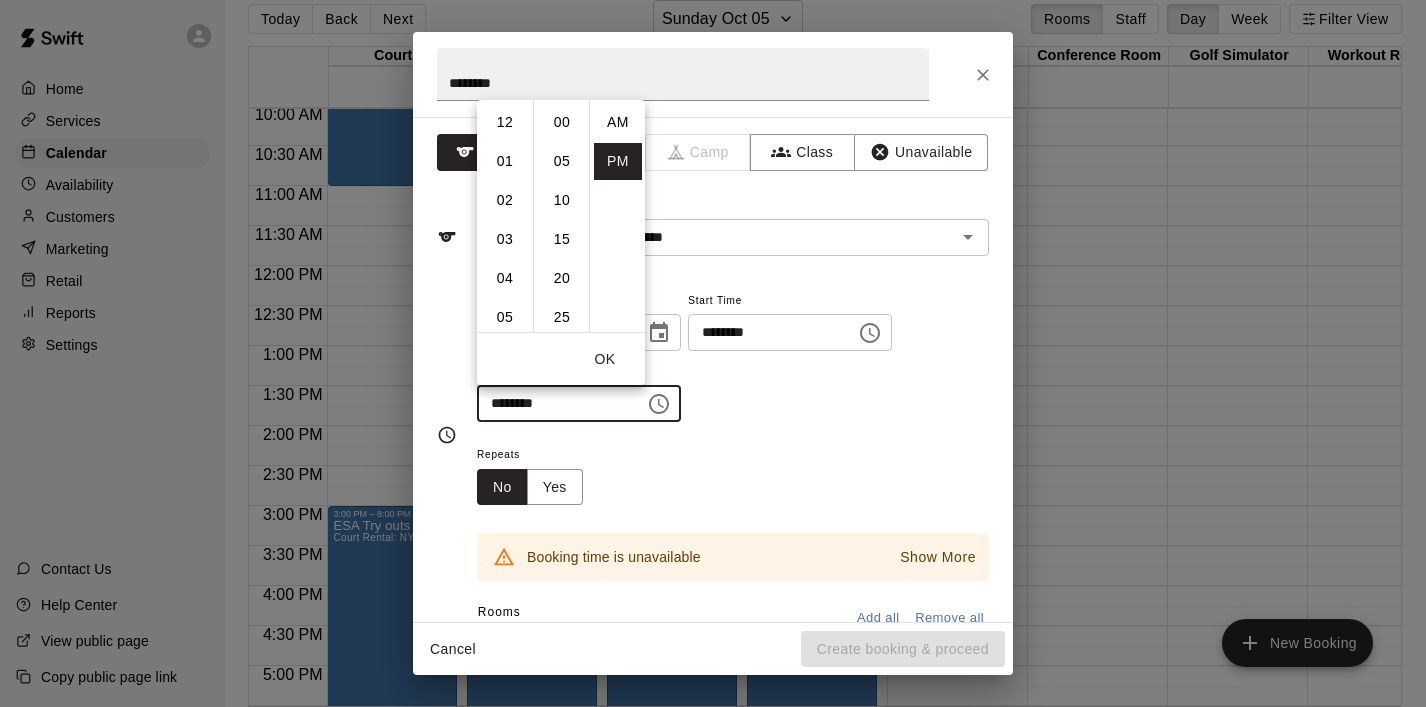 scroll, scrollTop: 426, scrollLeft: 0, axis: vertical 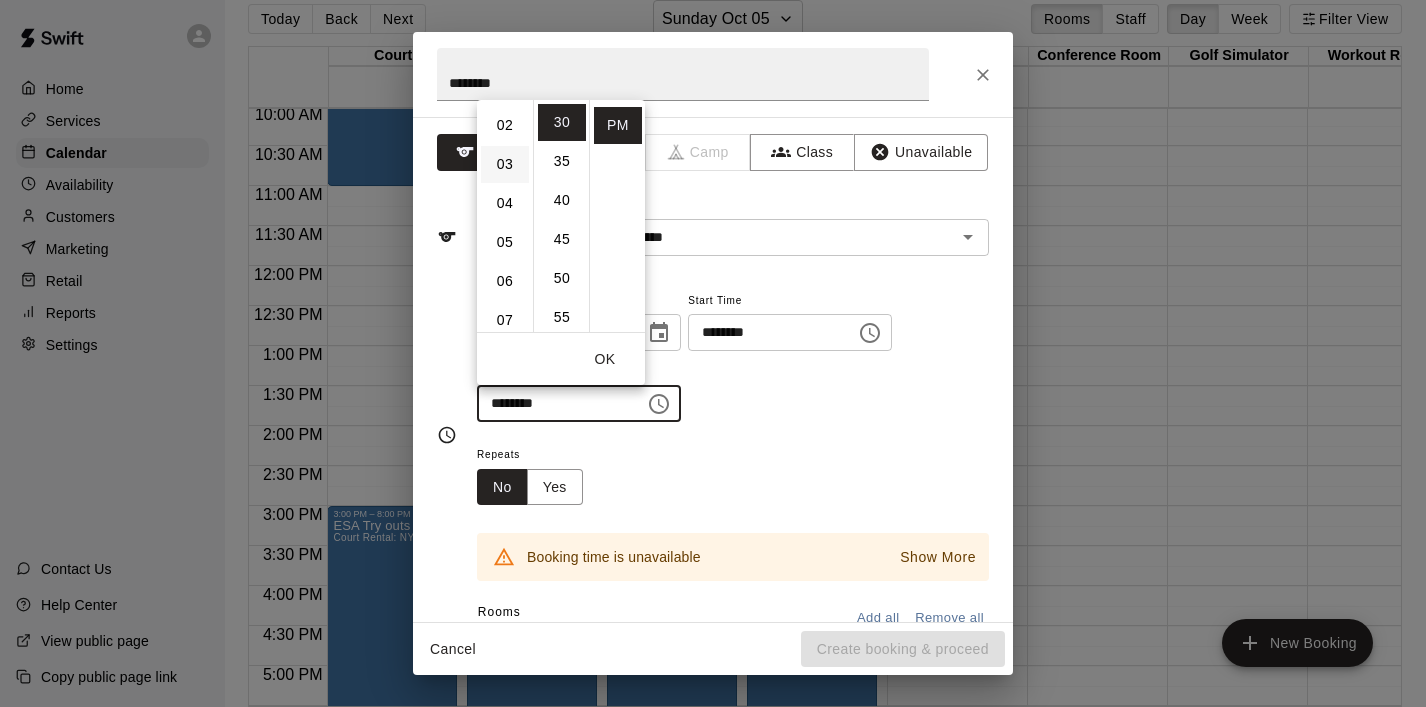 click on "03" at bounding box center [505, 164] 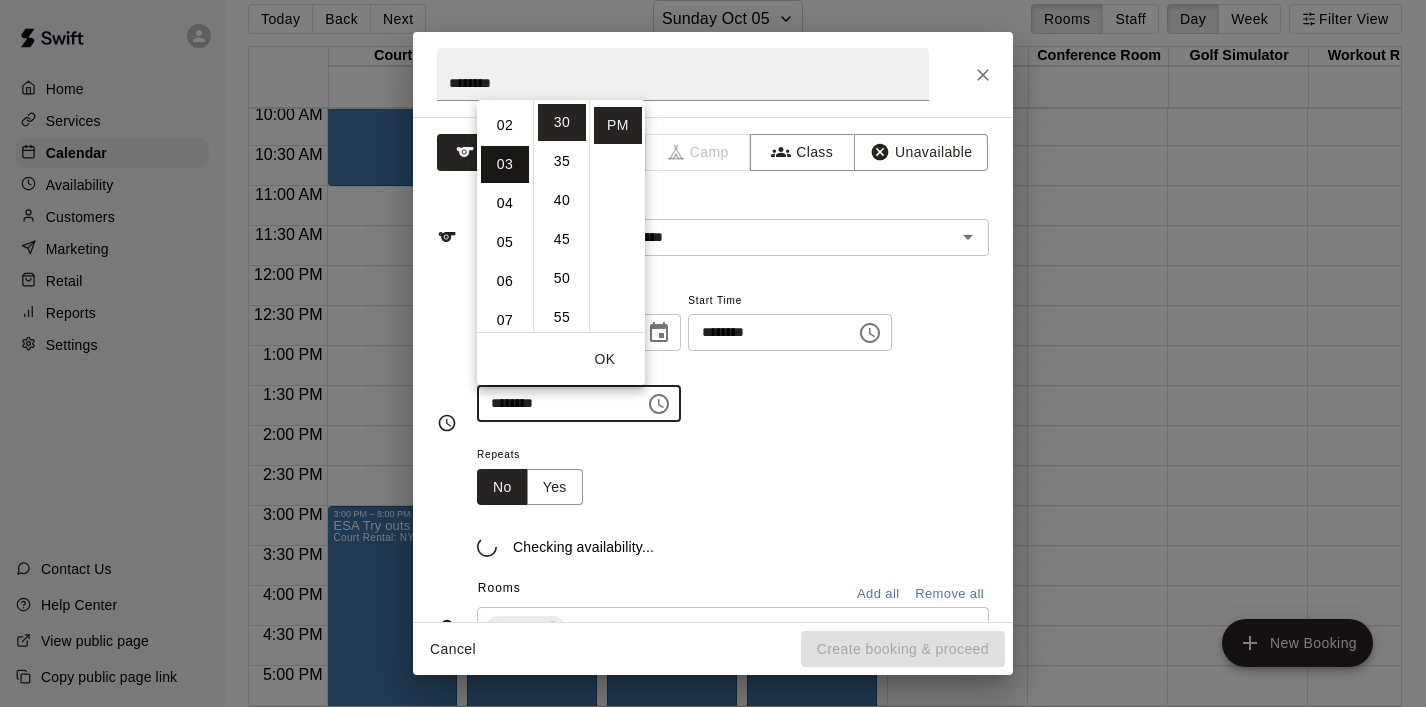 scroll, scrollTop: 117, scrollLeft: 0, axis: vertical 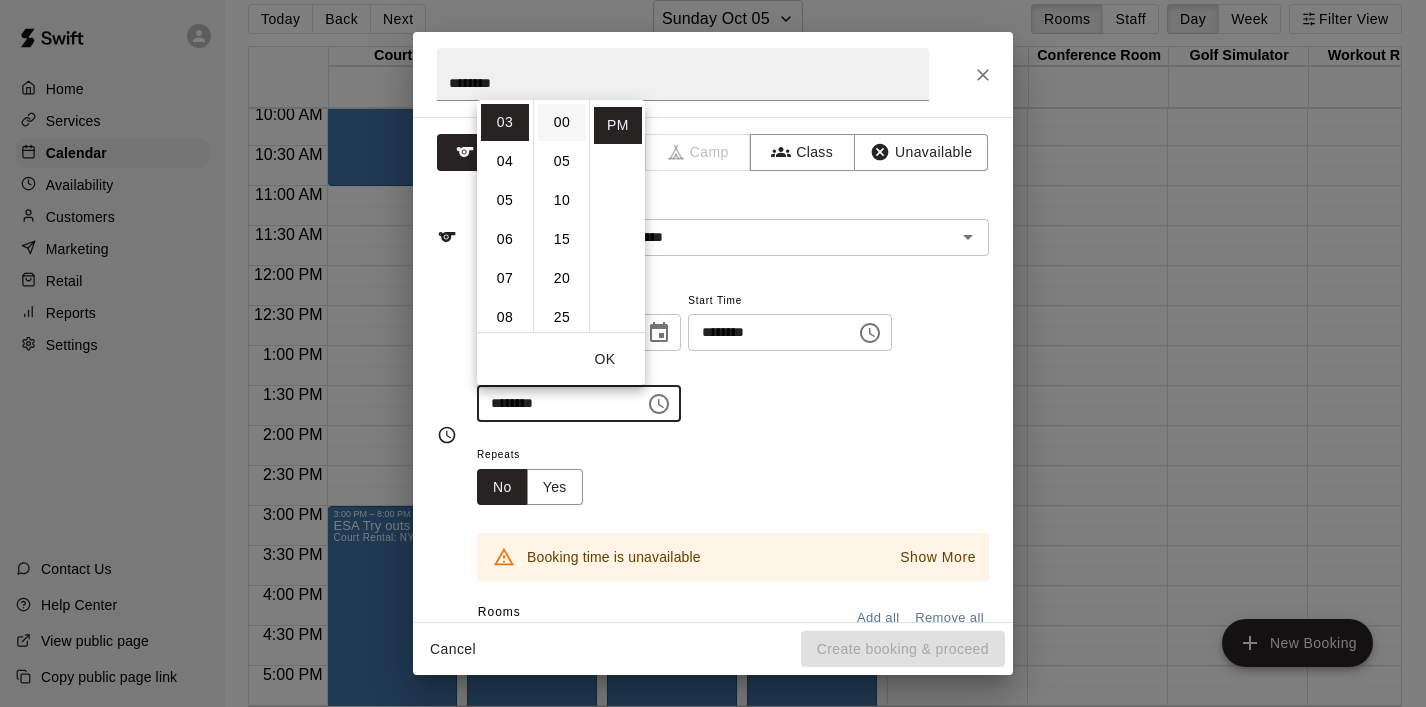 click on "00" at bounding box center (562, 122) 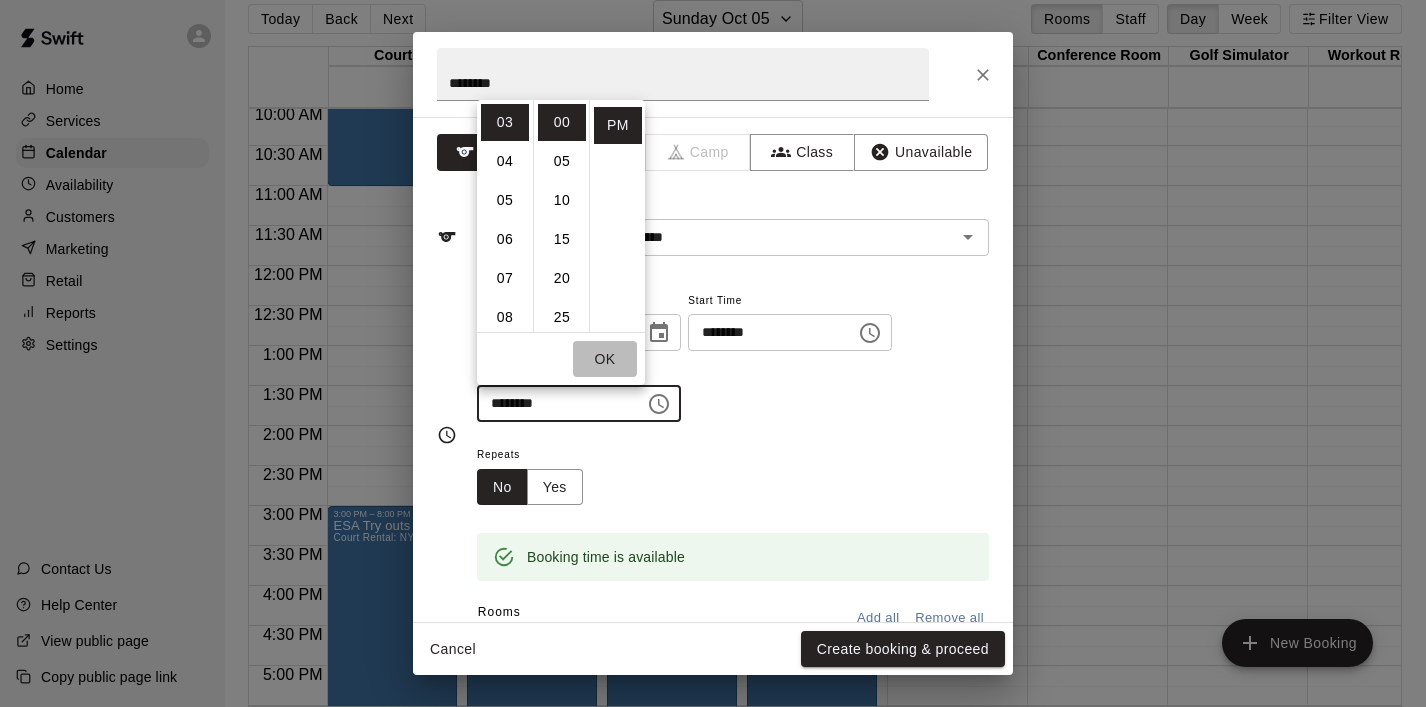 click on "OK" at bounding box center [605, 359] 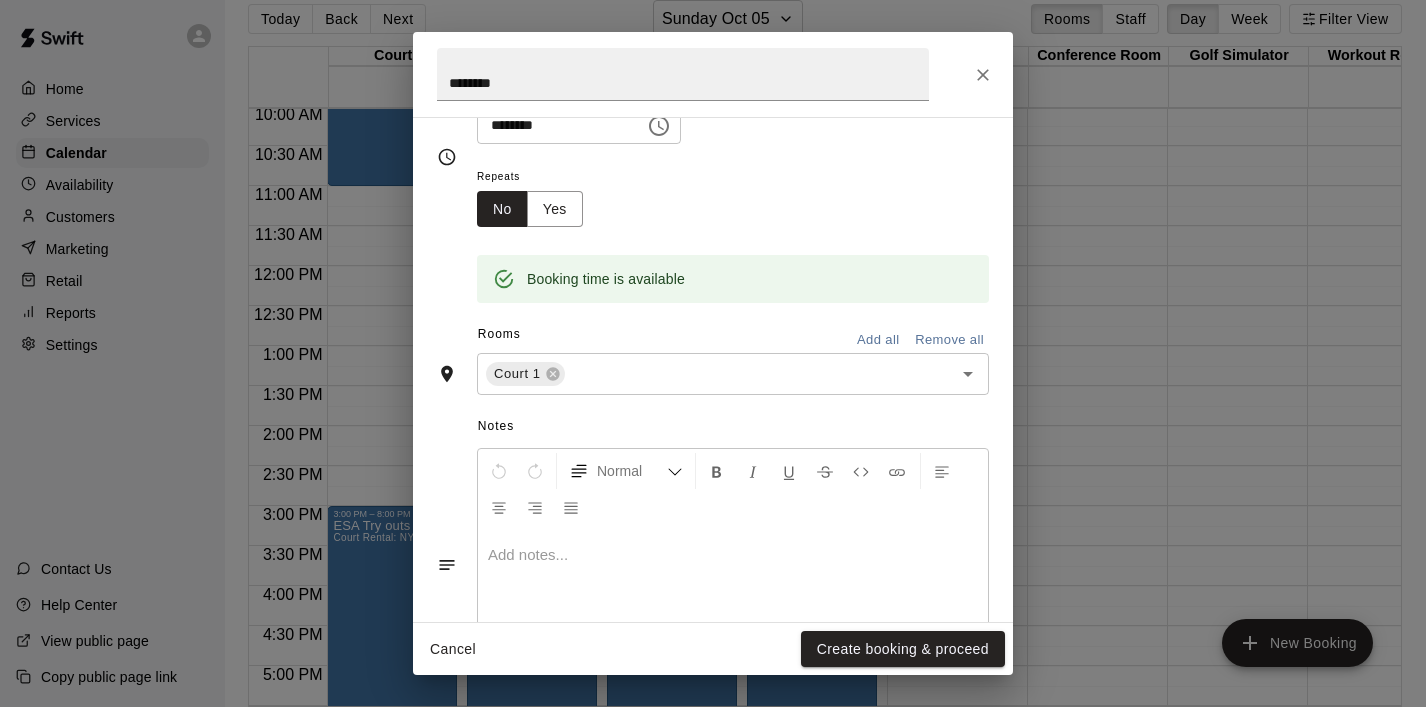 scroll, scrollTop: 254, scrollLeft: 0, axis: vertical 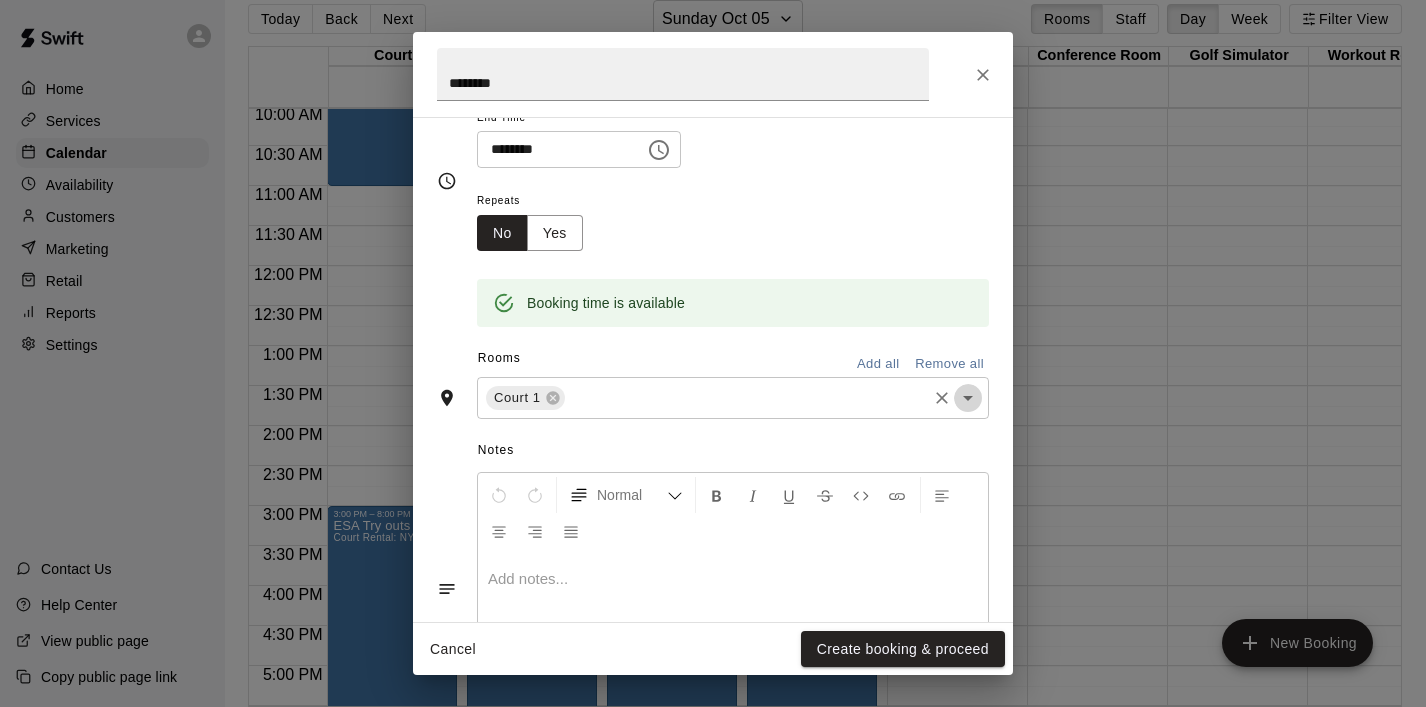 click 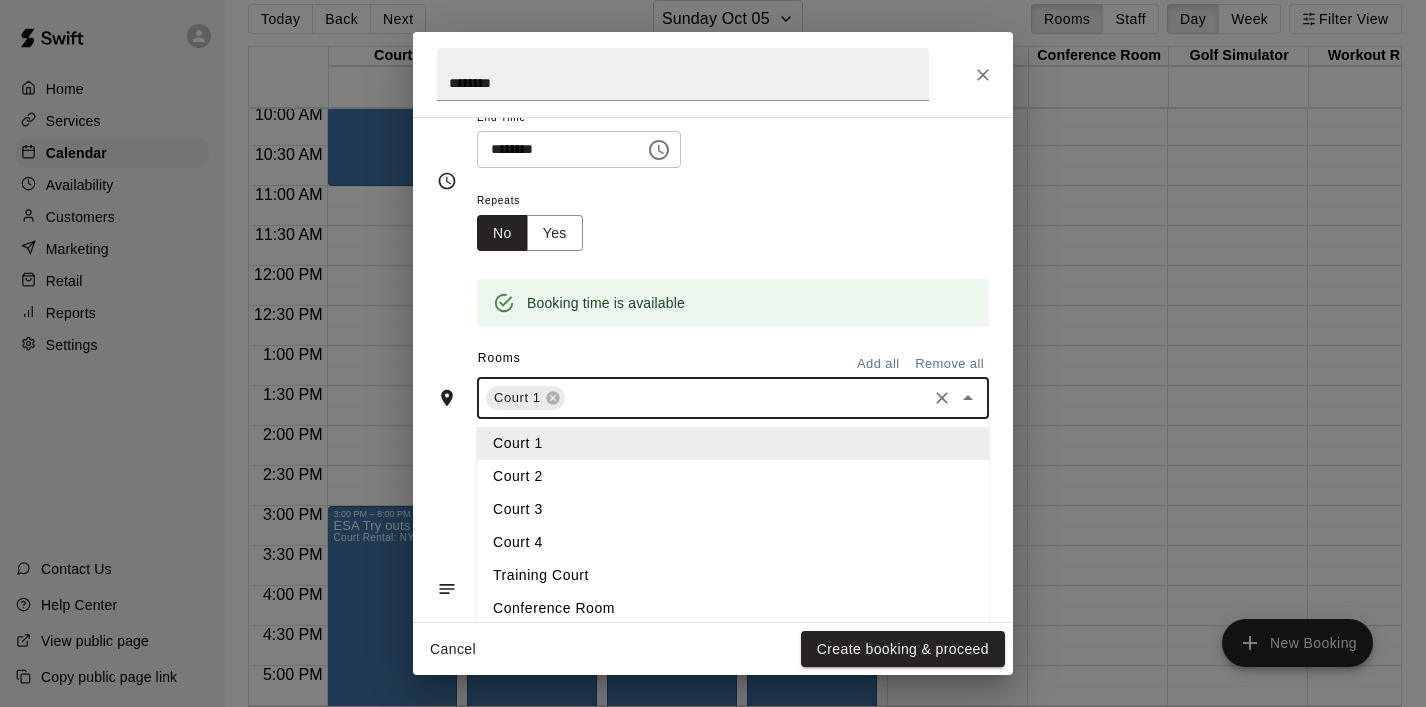 click on "Court 2" at bounding box center (733, 476) 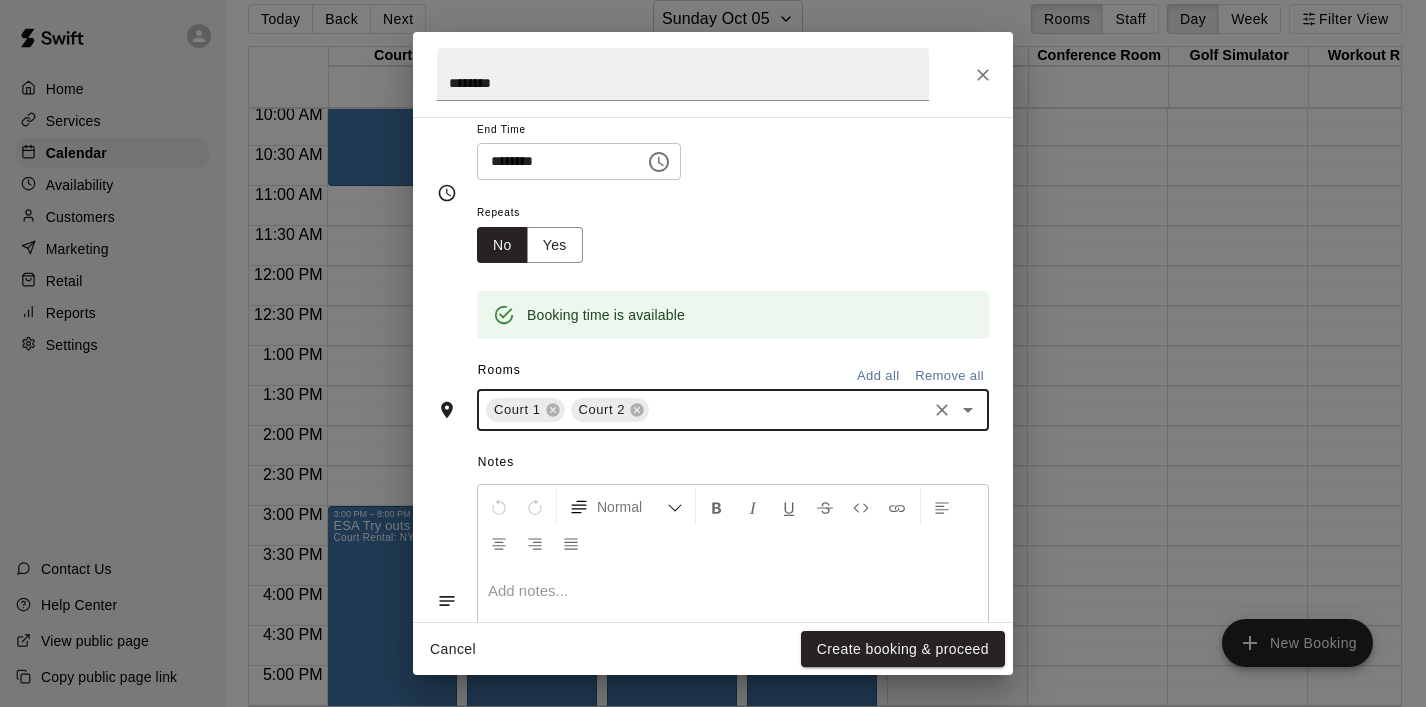 scroll, scrollTop: 254, scrollLeft: 0, axis: vertical 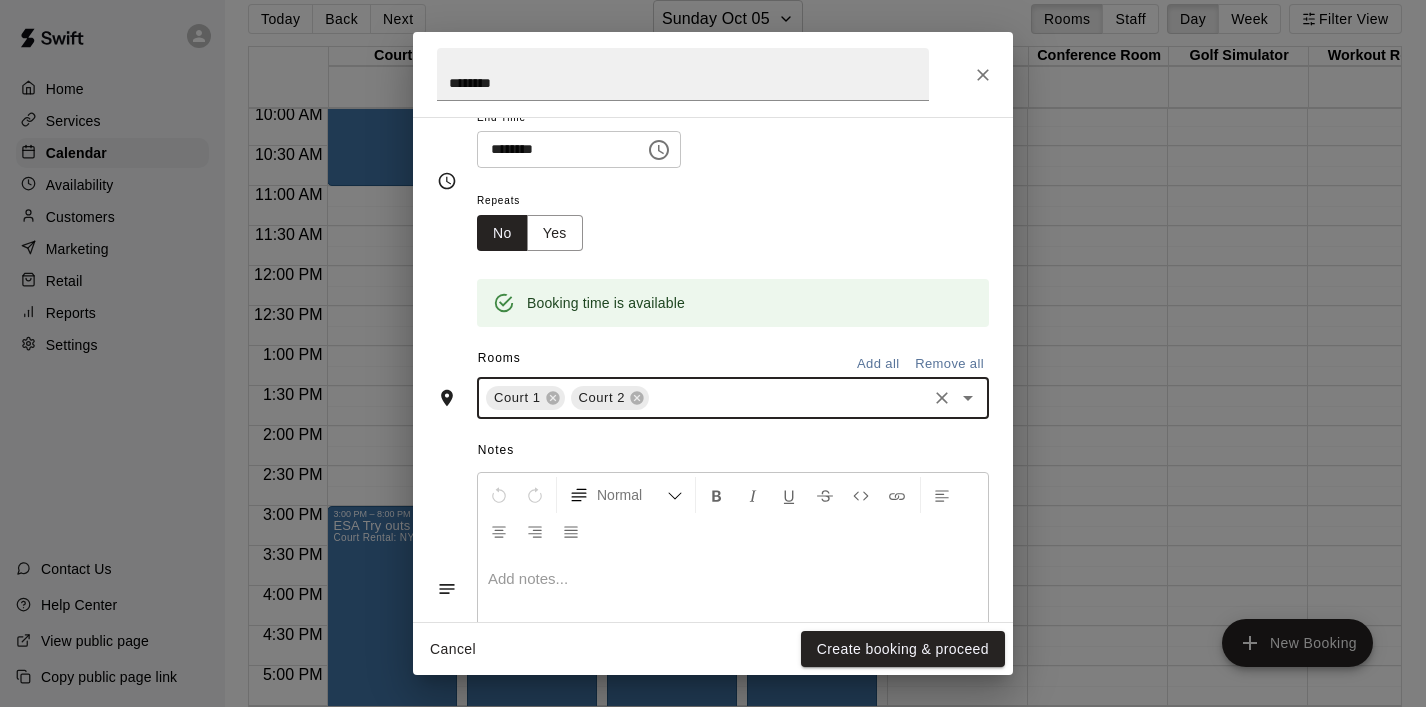click 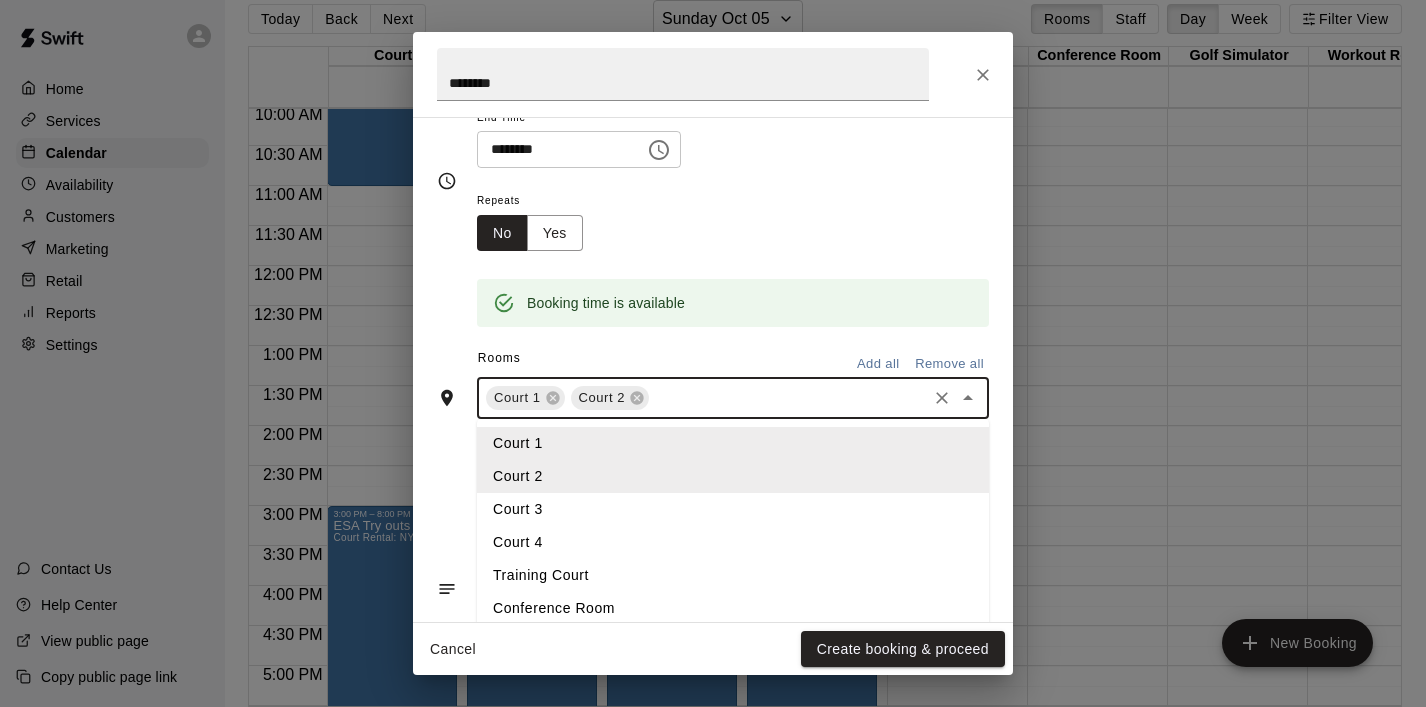 click on "Court 3" at bounding box center (733, 509) 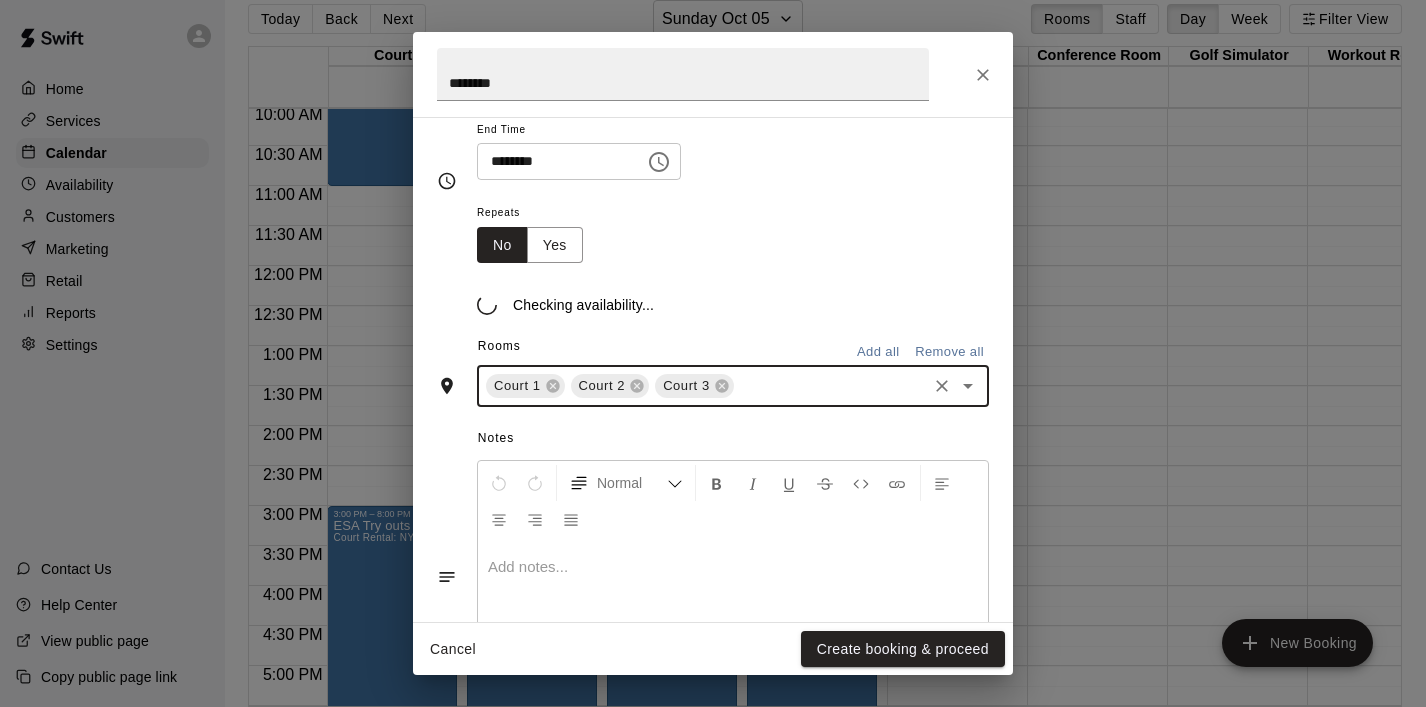 scroll, scrollTop: 254, scrollLeft: 0, axis: vertical 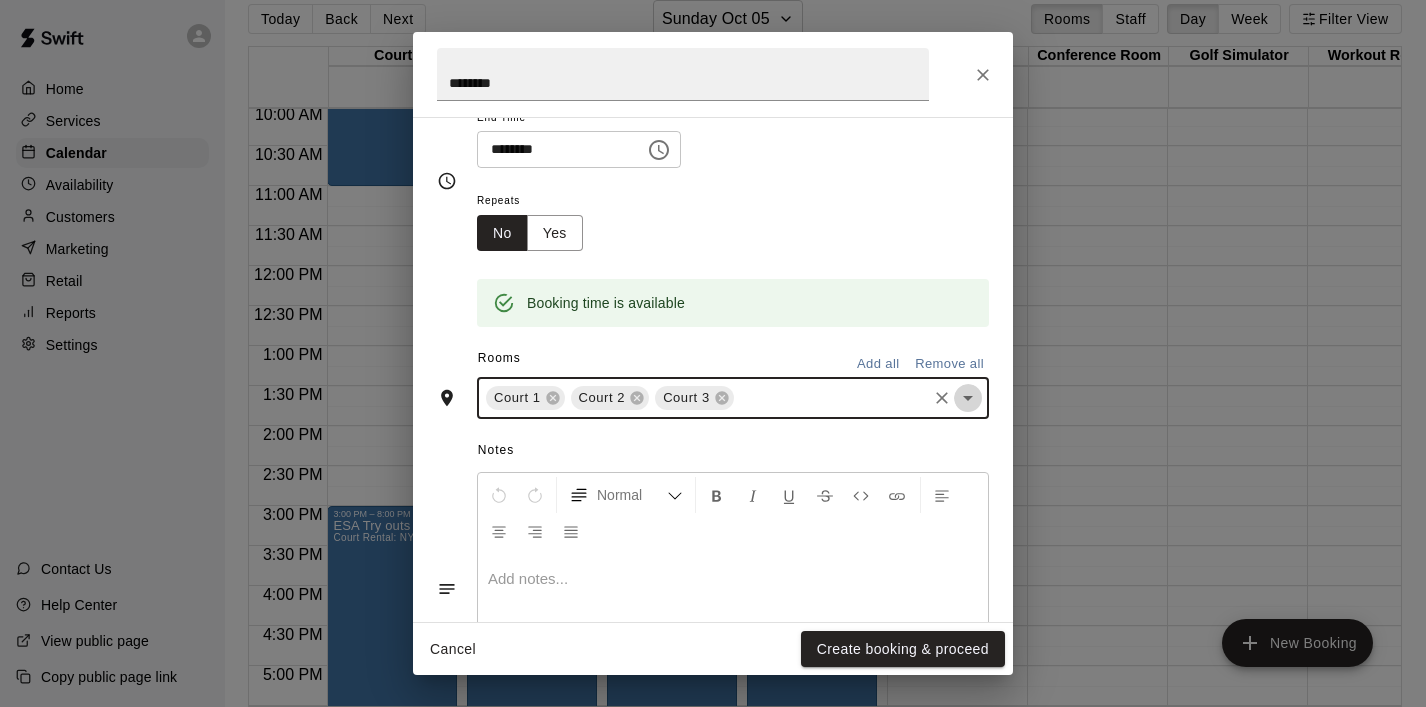 click 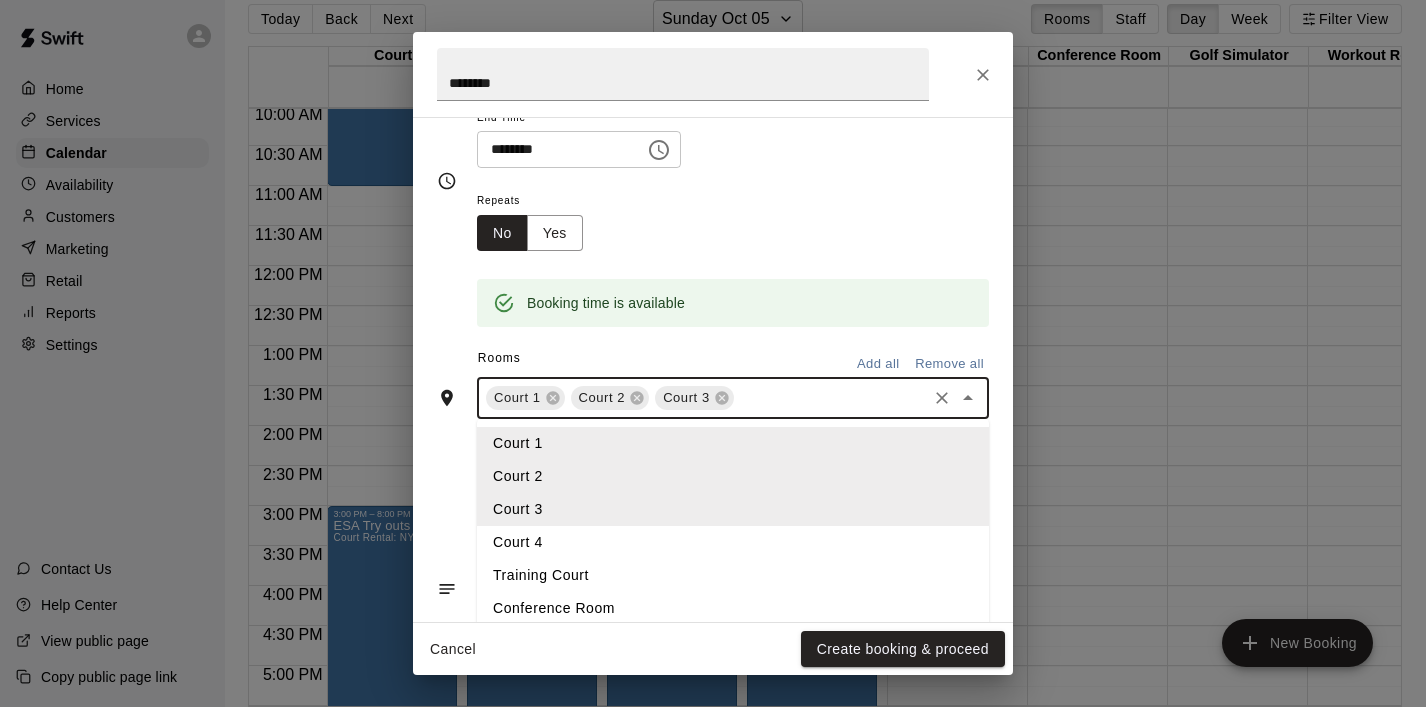 click on "Court 4" at bounding box center [733, 542] 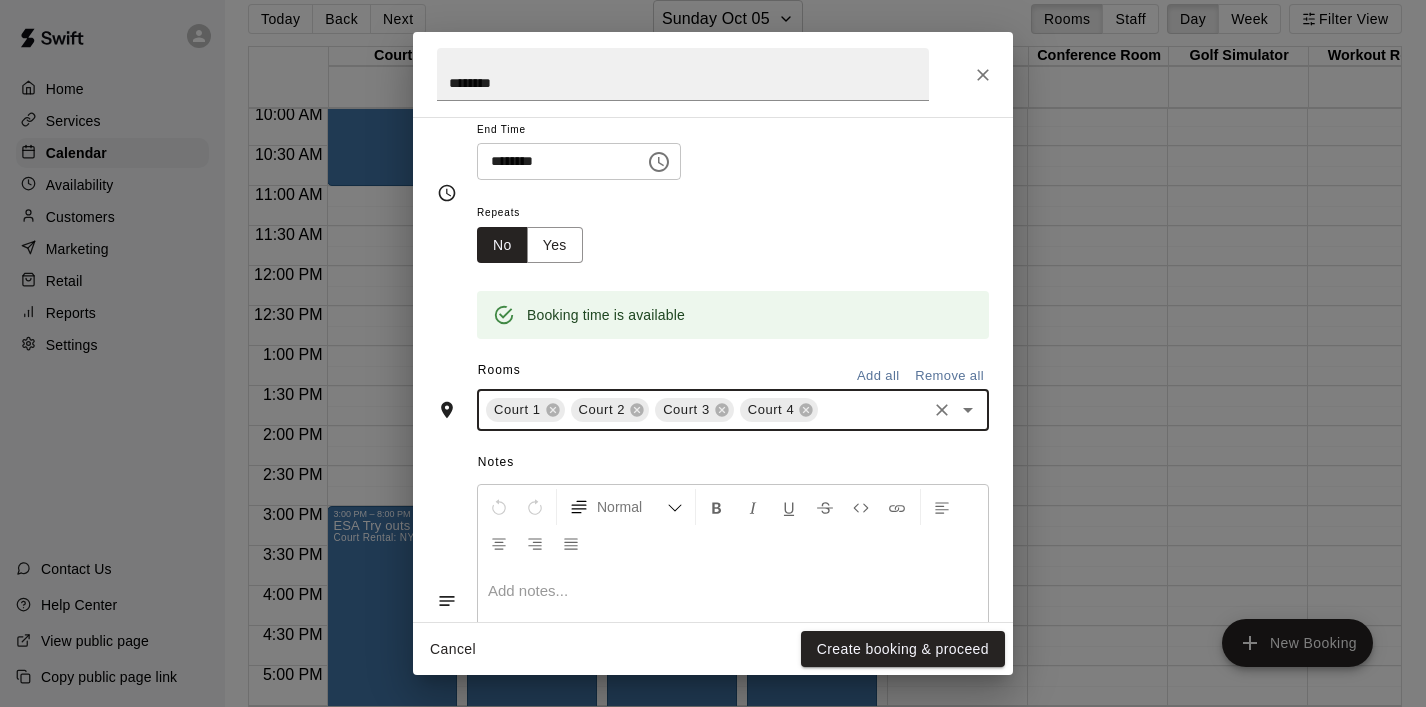 scroll, scrollTop: 254, scrollLeft: 0, axis: vertical 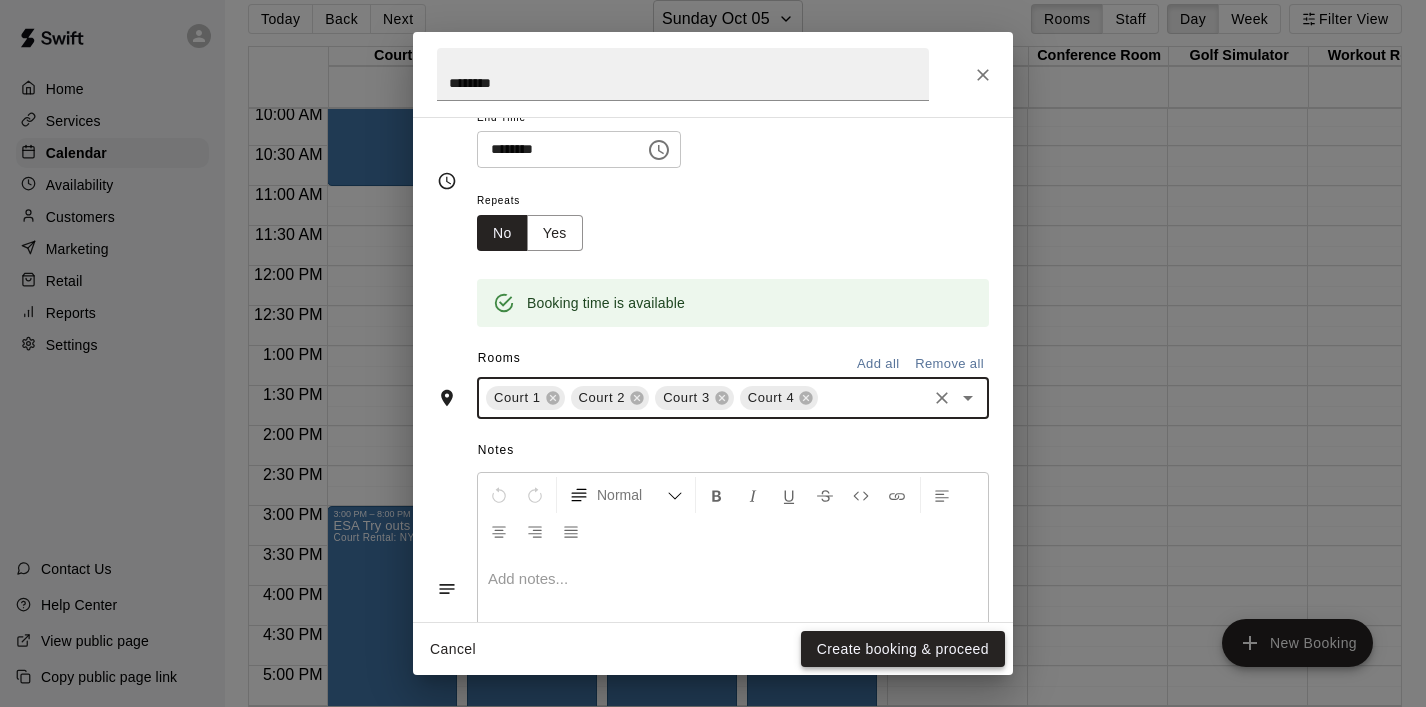 click on "Create booking & proceed" at bounding box center (903, 649) 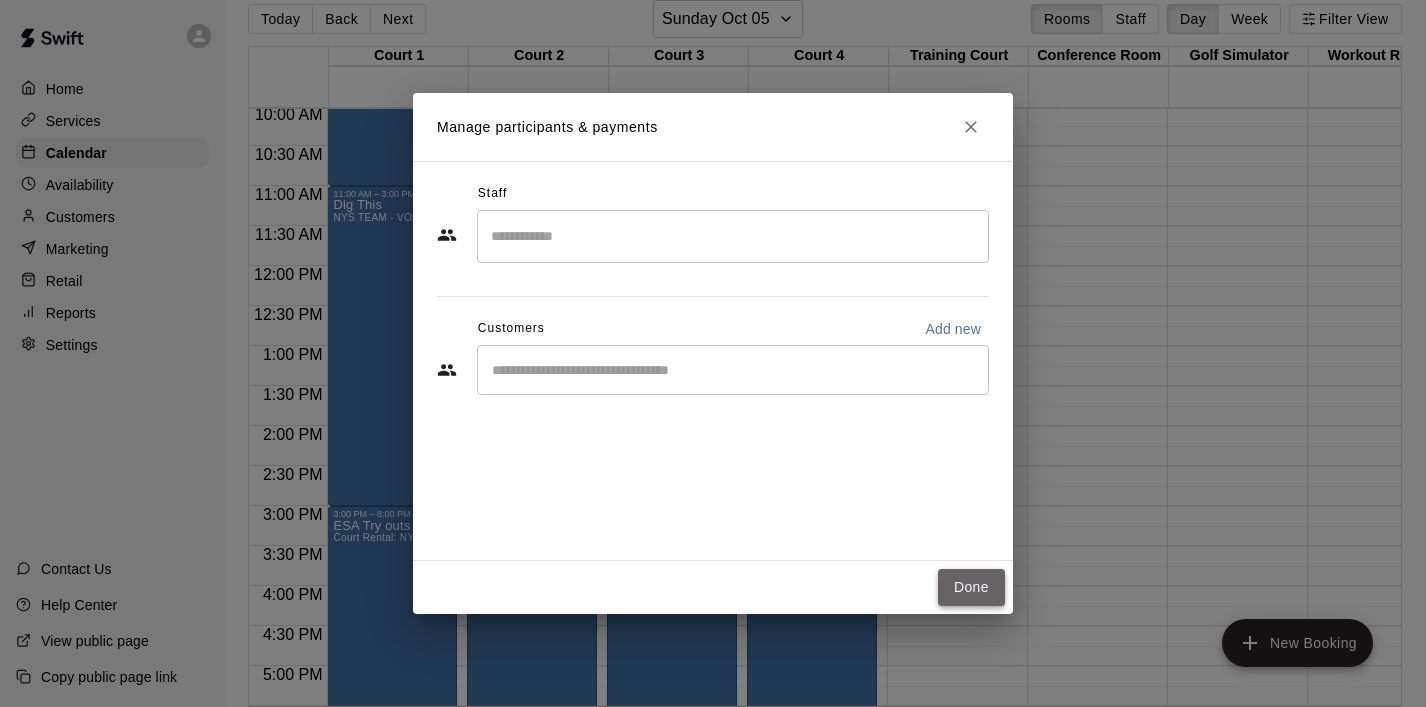 click on "Done" at bounding box center (971, 587) 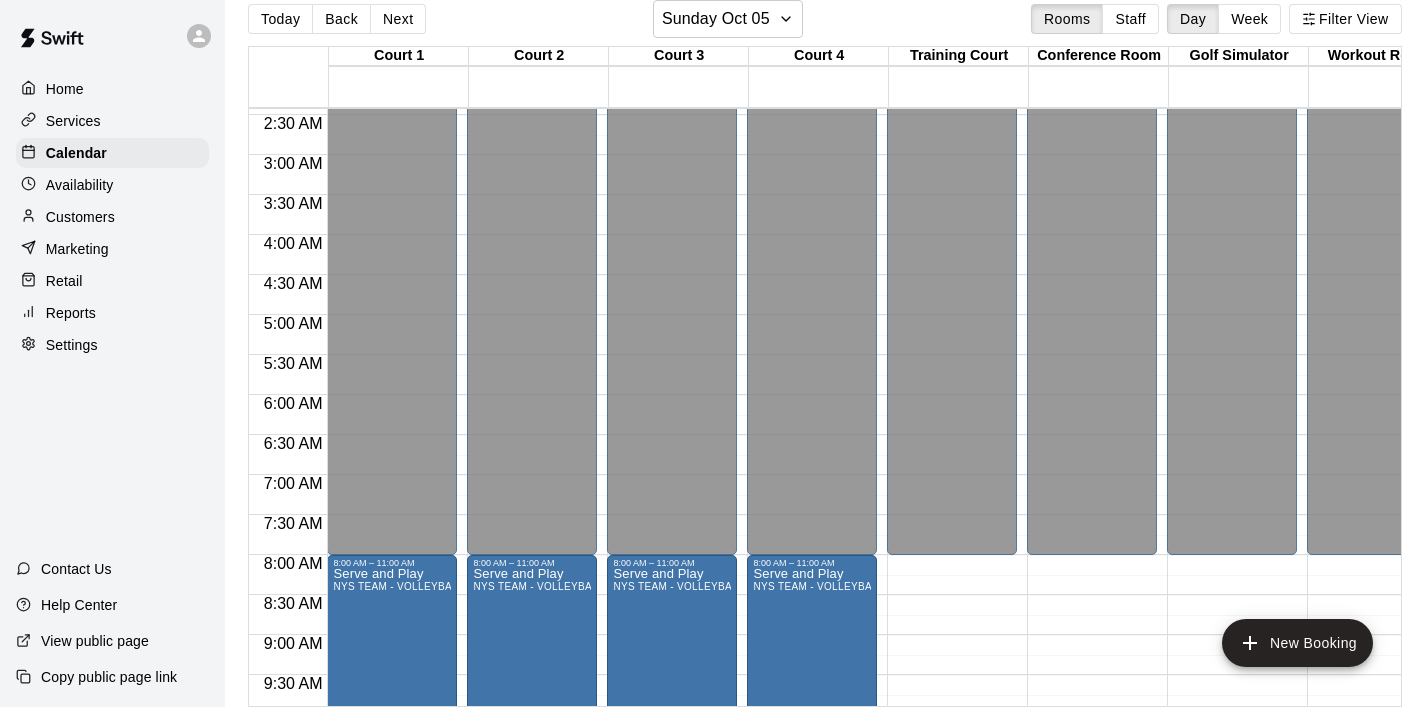 scroll, scrollTop: 0, scrollLeft: 0, axis: both 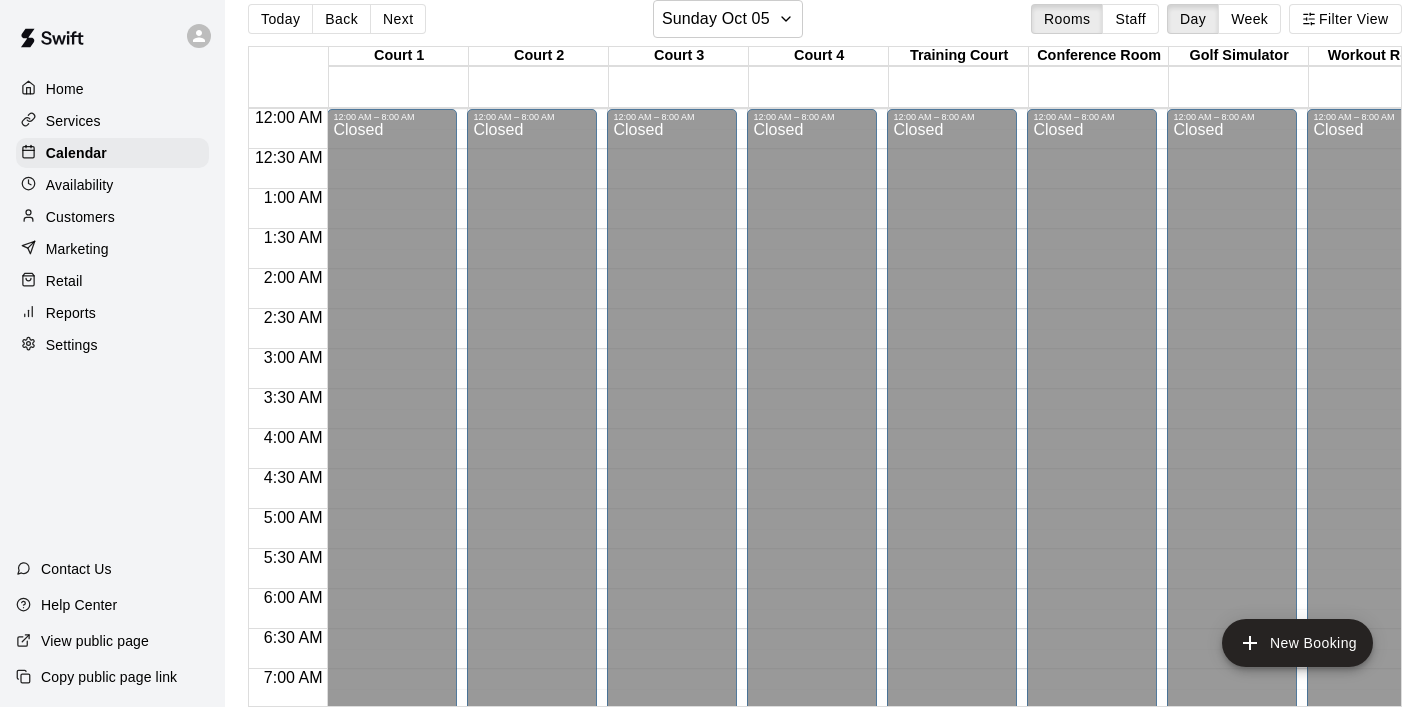 click on "Home" at bounding box center (112, 89) 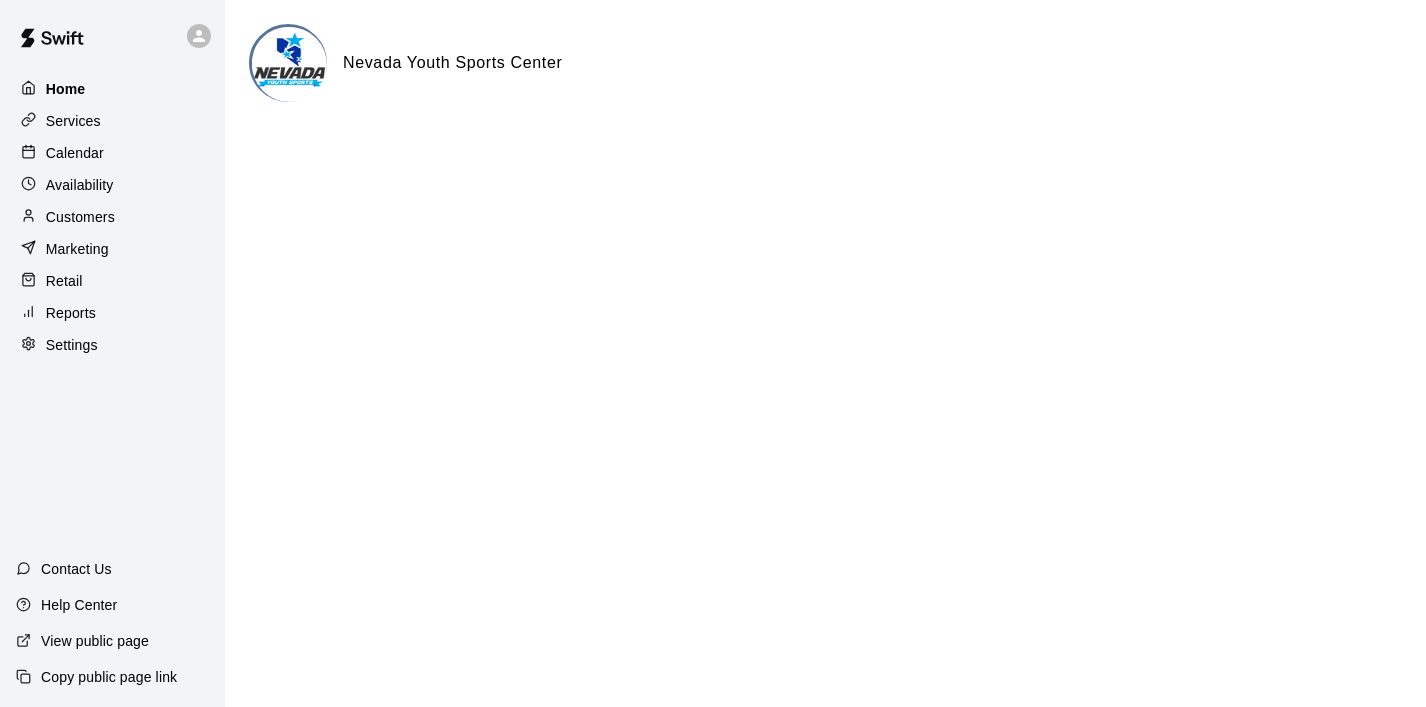 scroll, scrollTop: 0, scrollLeft: 0, axis: both 